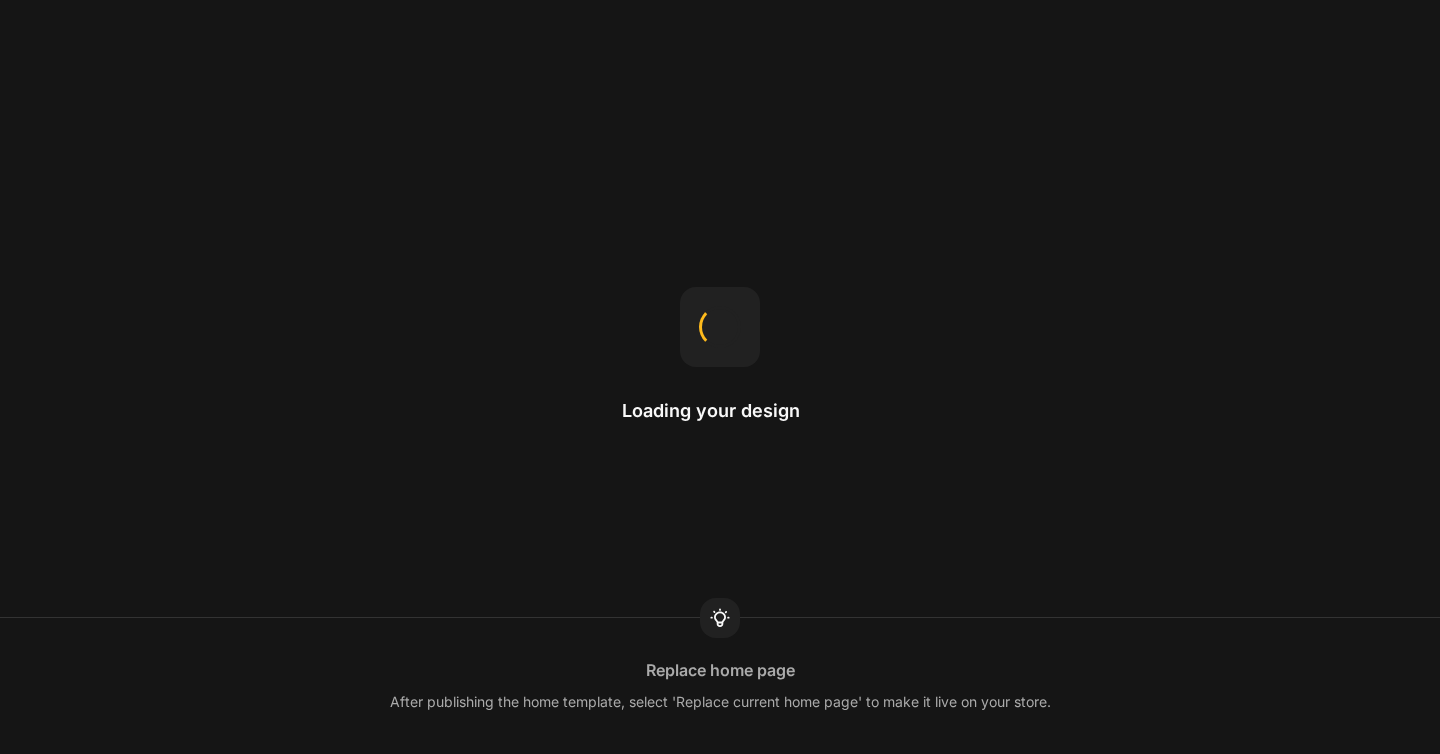 scroll, scrollTop: 0, scrollLeft: 0, axis: both 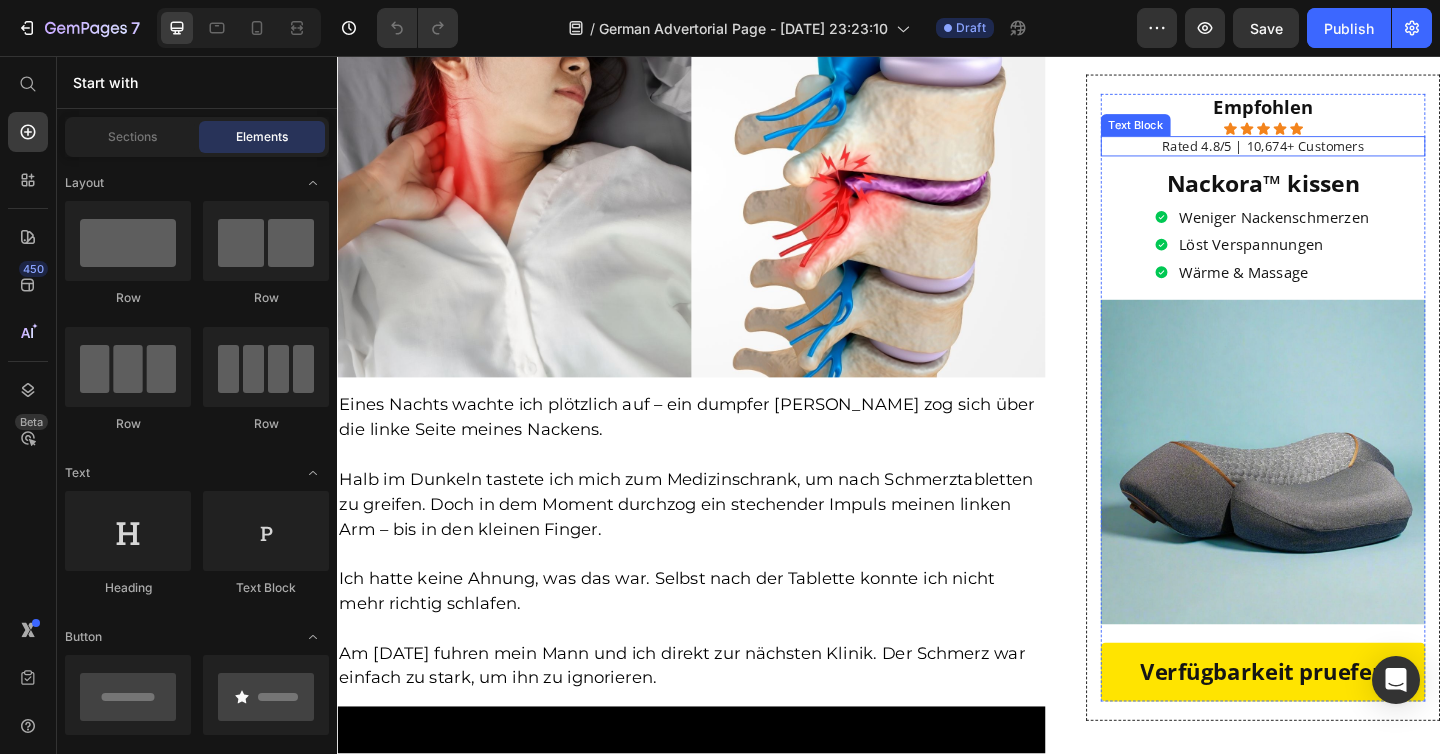 click on "Rated 4.8/5 | 10,674+ Customers" at bounding box center [1344, 154] 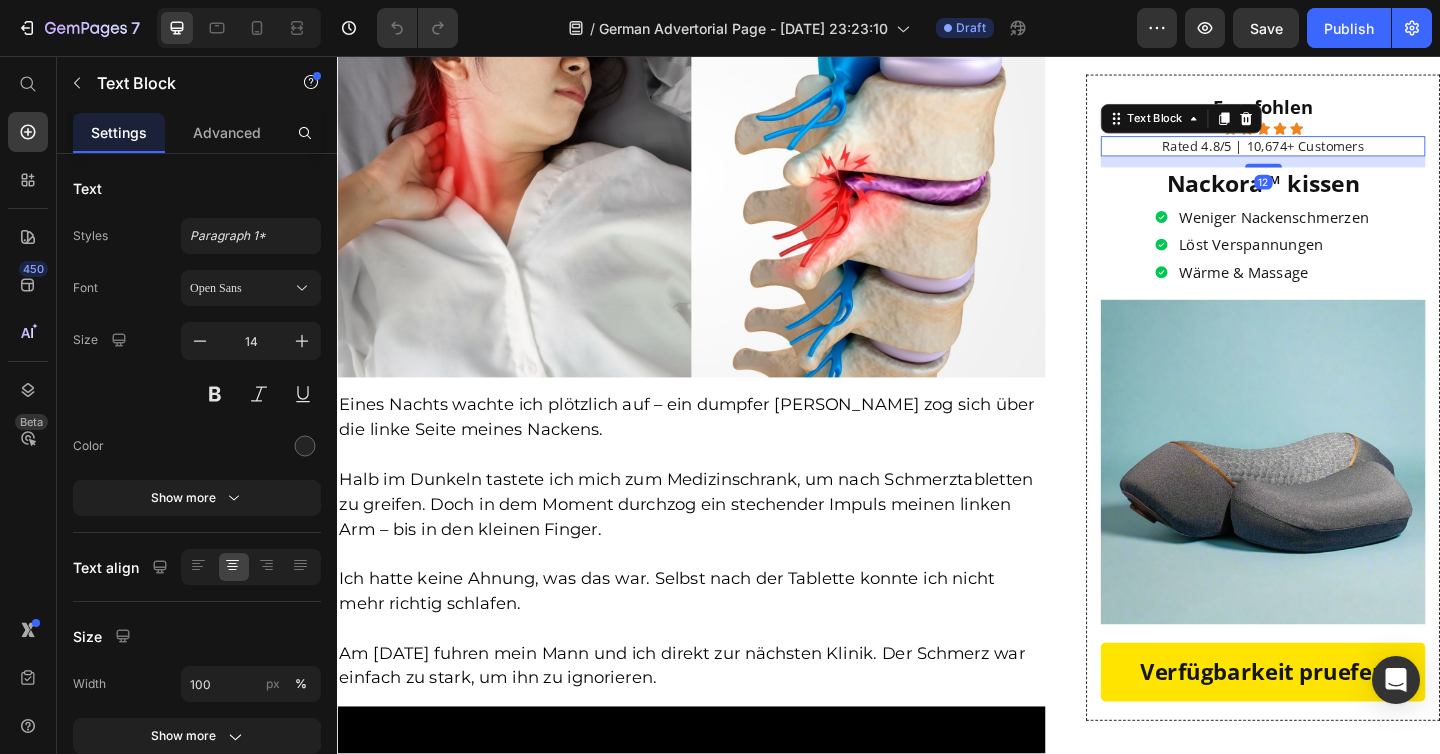 click on "Rated 4.8/5 | 10,674+ Customers" at bounding box center [1344, 154] 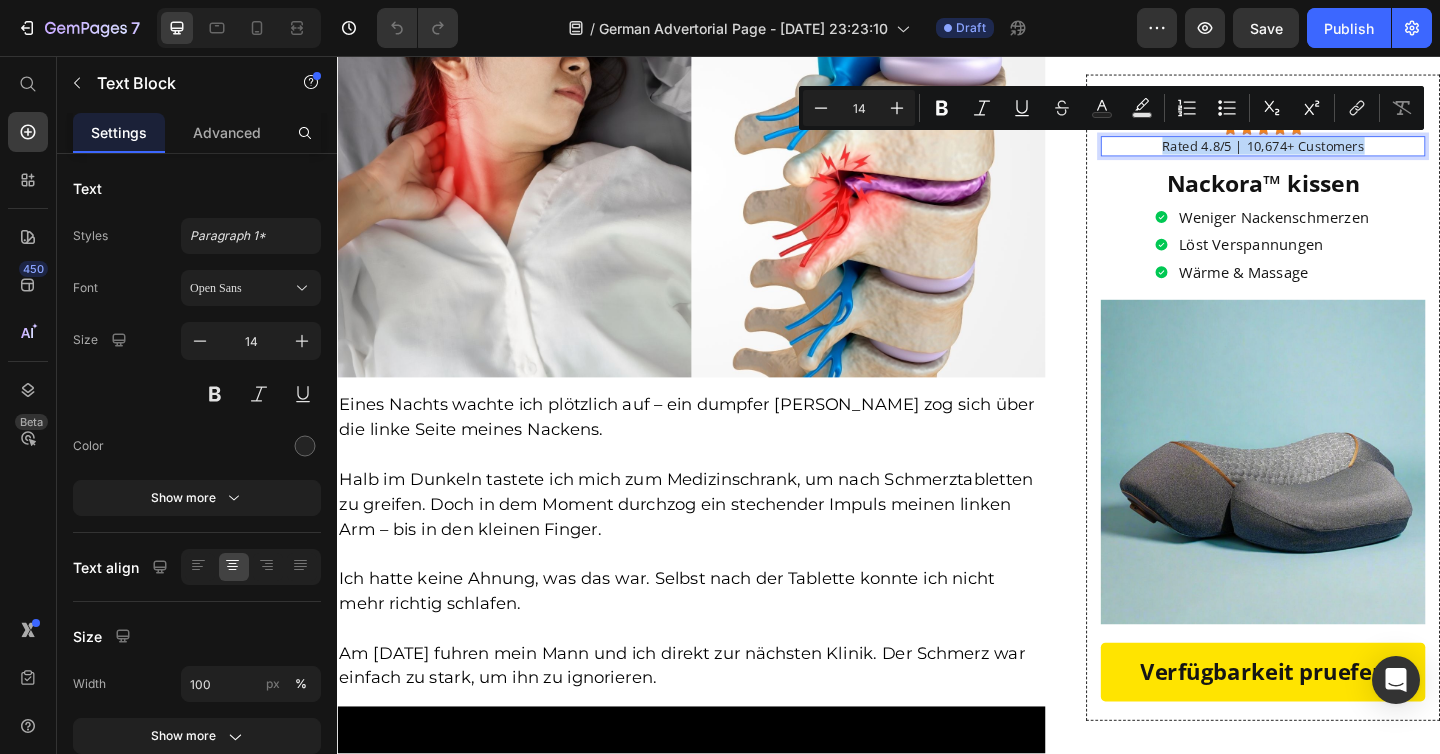 drag, startPoint x: 1235, startPoint y: 150, endPoint x: 1470, endPoint y: 151, distance: 235.00212 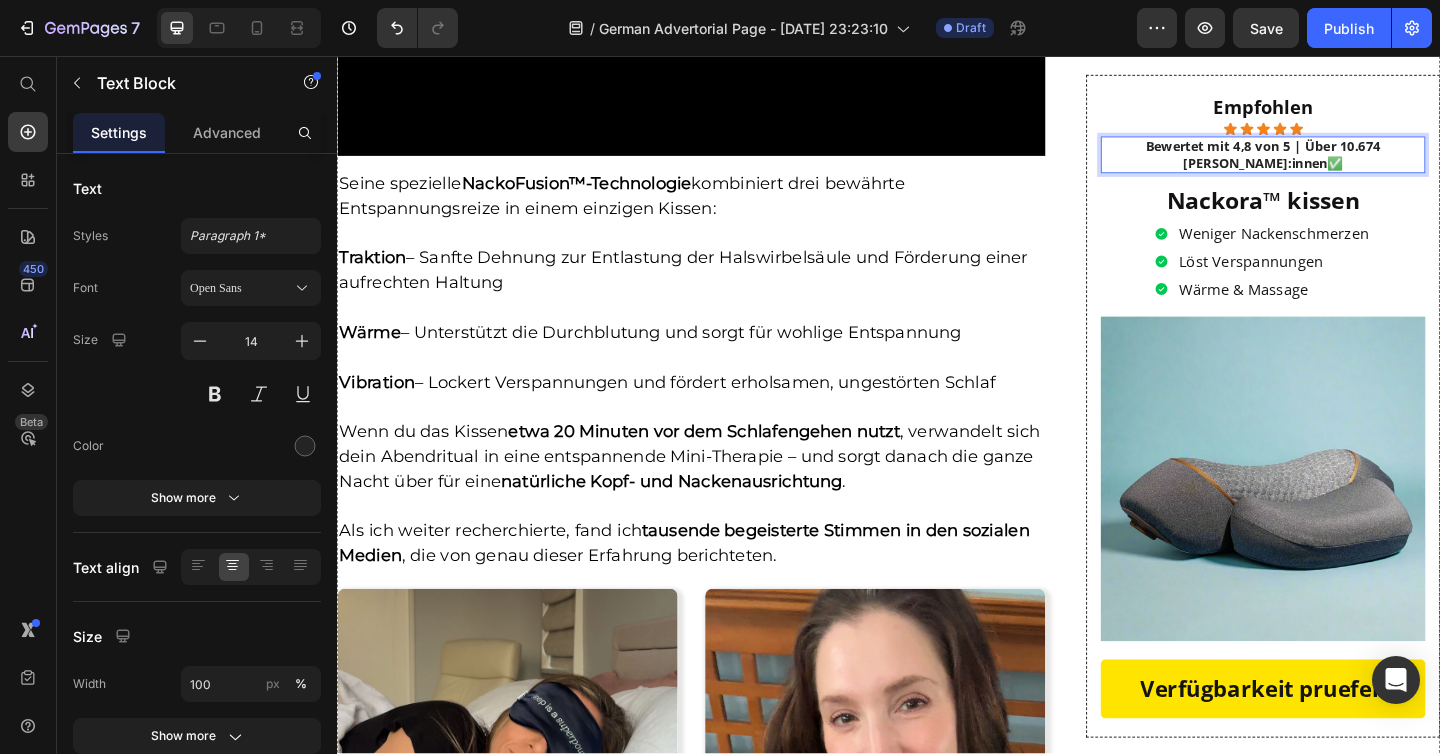 scroll, scrollTop: 5267, scrollLeft: 0, axis: vertical 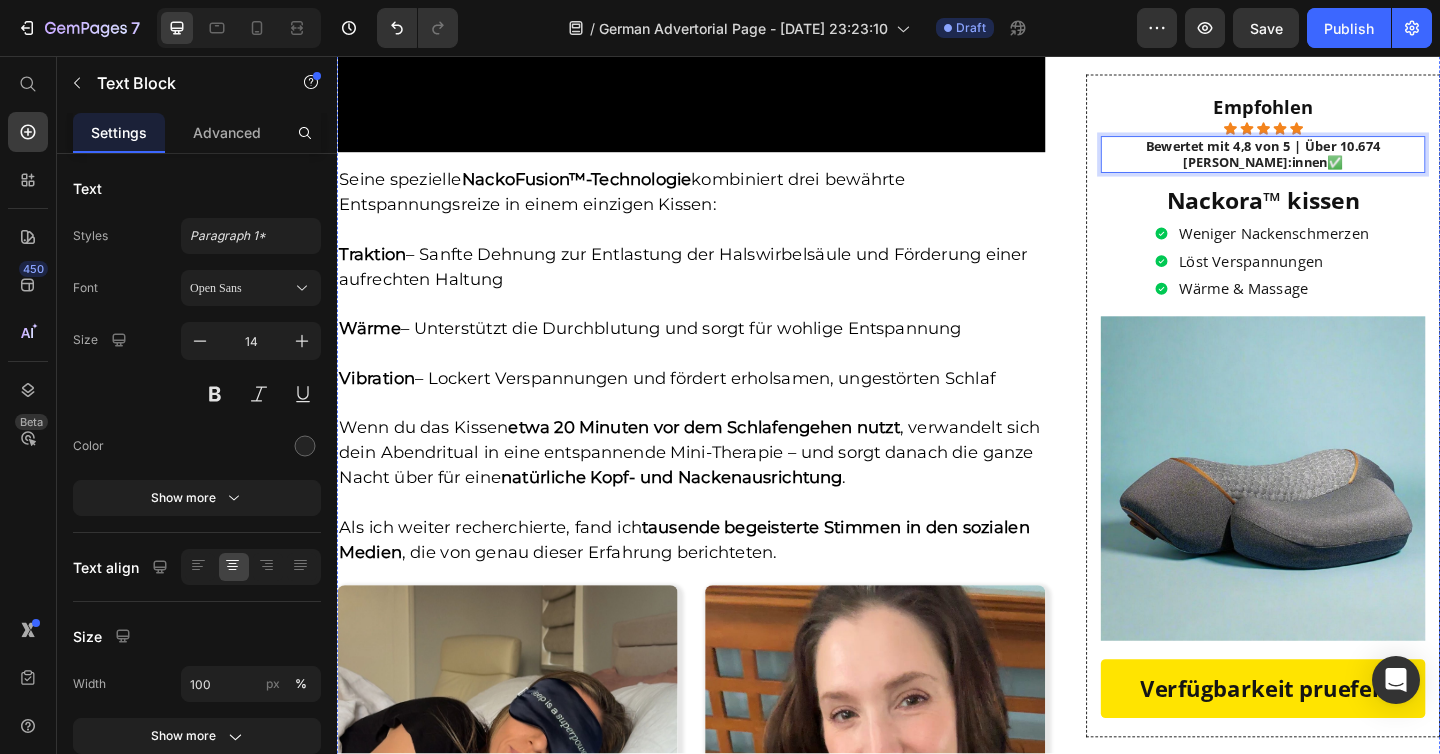 click at bounding box center (722, -1944) 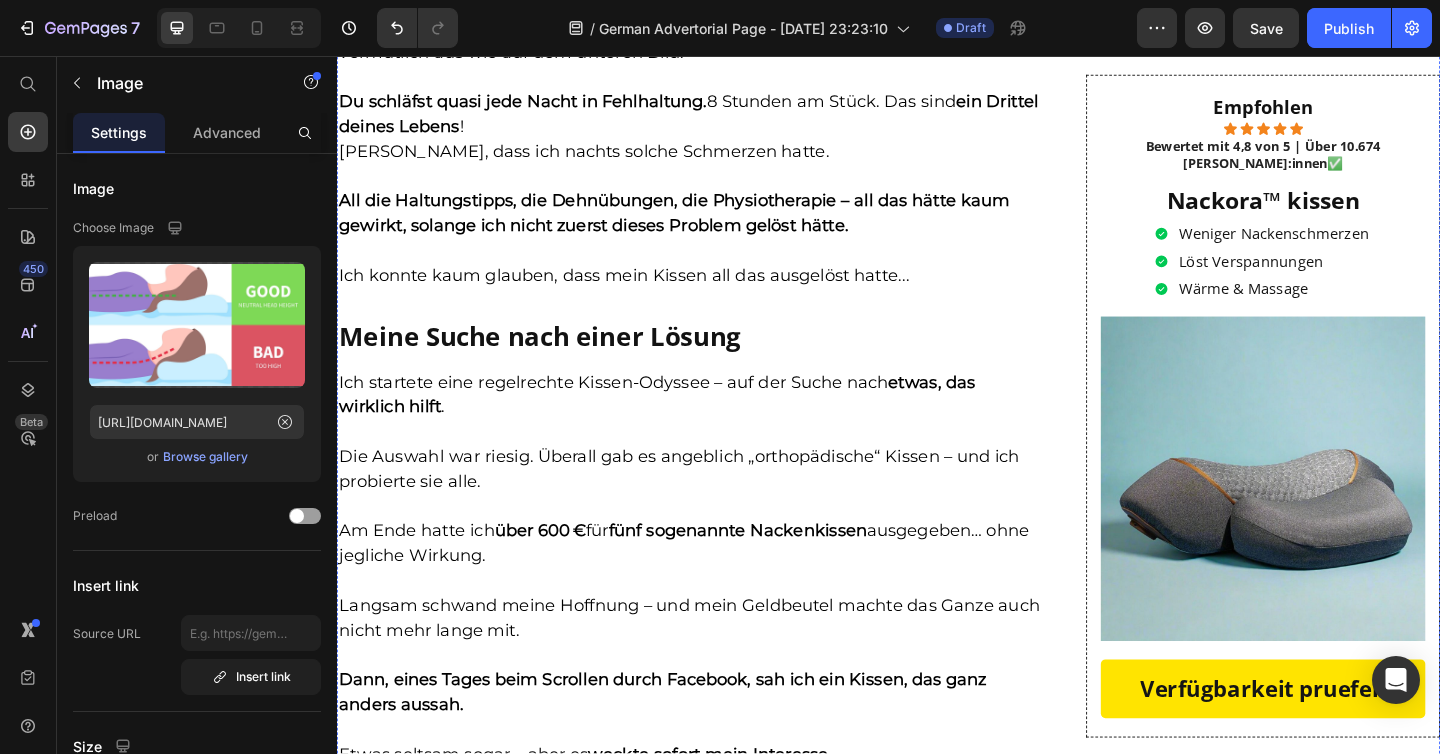 scroll, scrollTop: 3533, scrollLeft: 0, axis: vertical 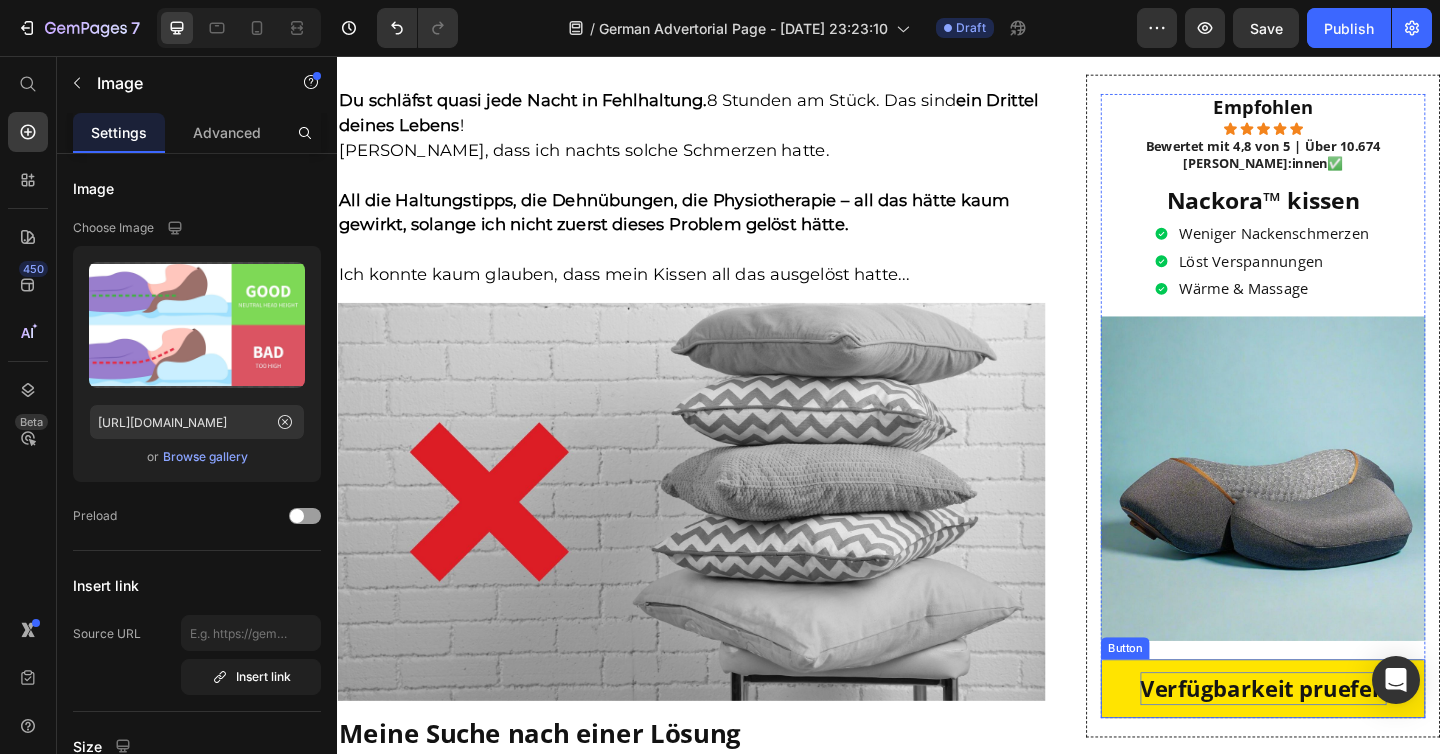 click on "Verfügbarkeit pruefen" at bounding box center [1345, 744] 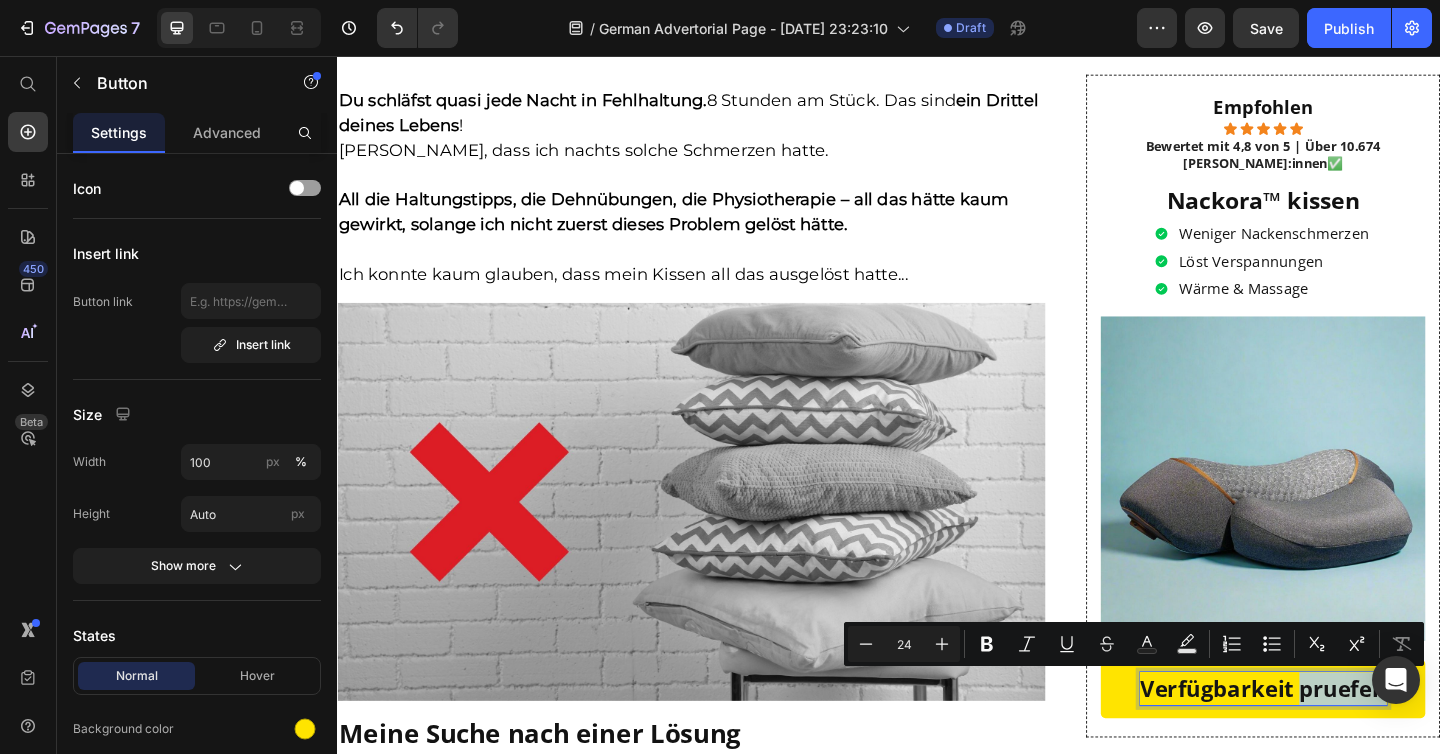 click on "Verfügbarkeit pruefen" at bounding box center (1345, 744) 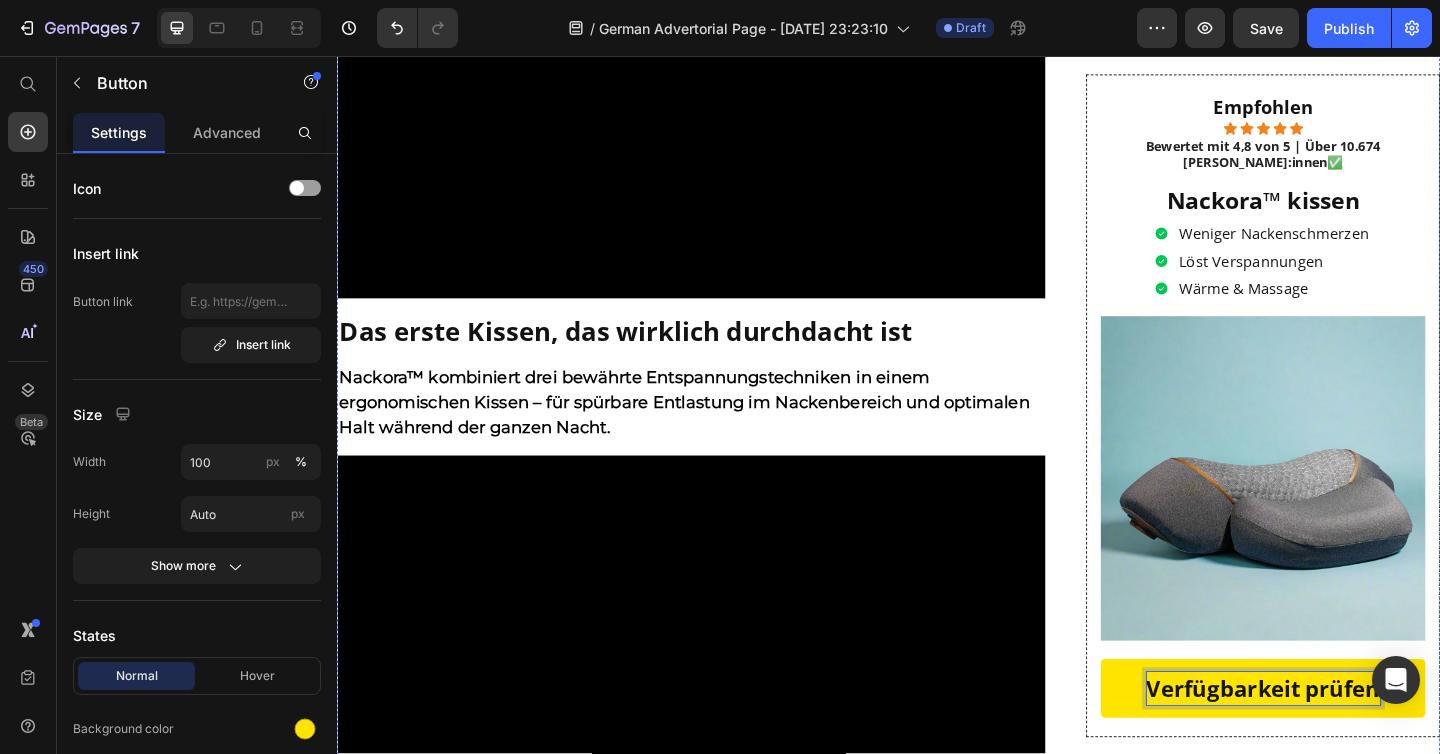 scroll, scrollTop: 4986, scrollLeft: 0, axis: vertical 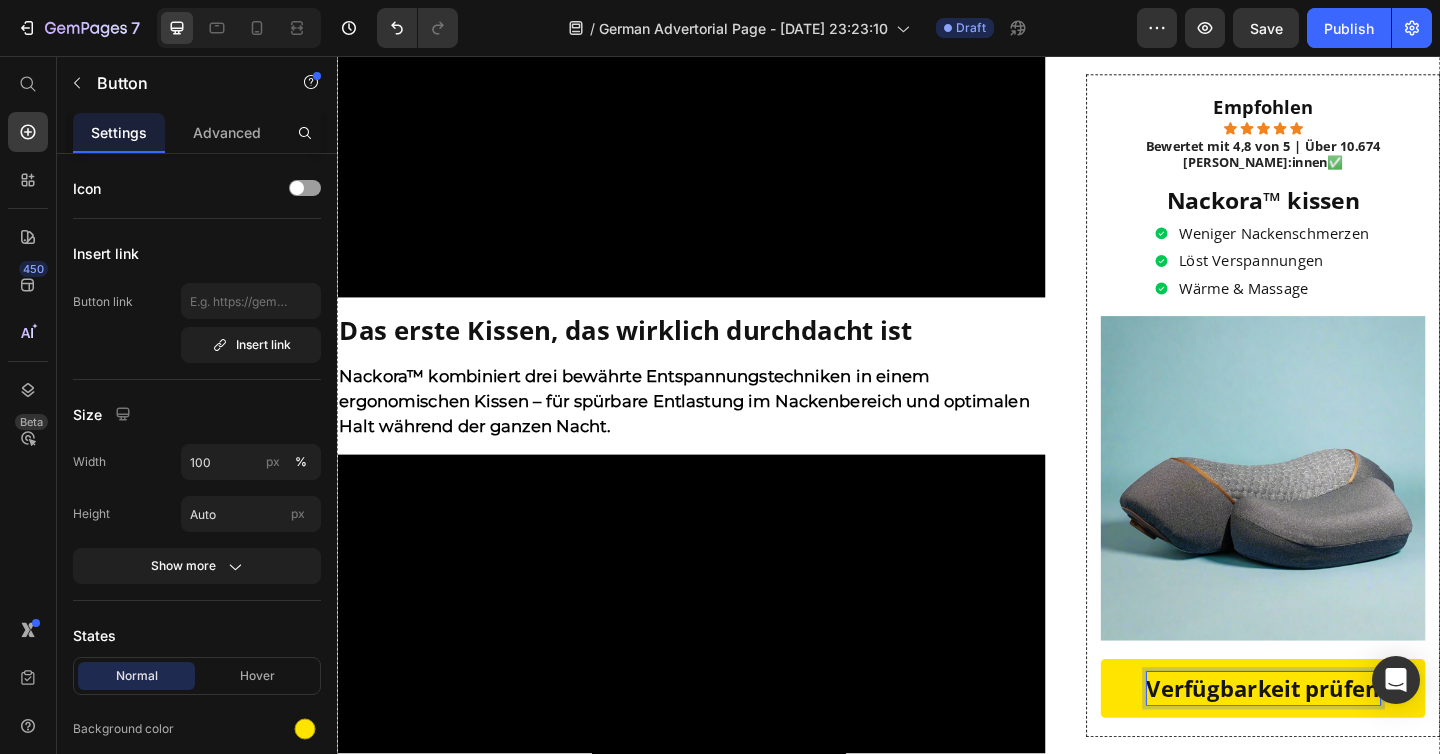 click on "Why was it so much worse during sleep?" at bounding box center [722, -1853] 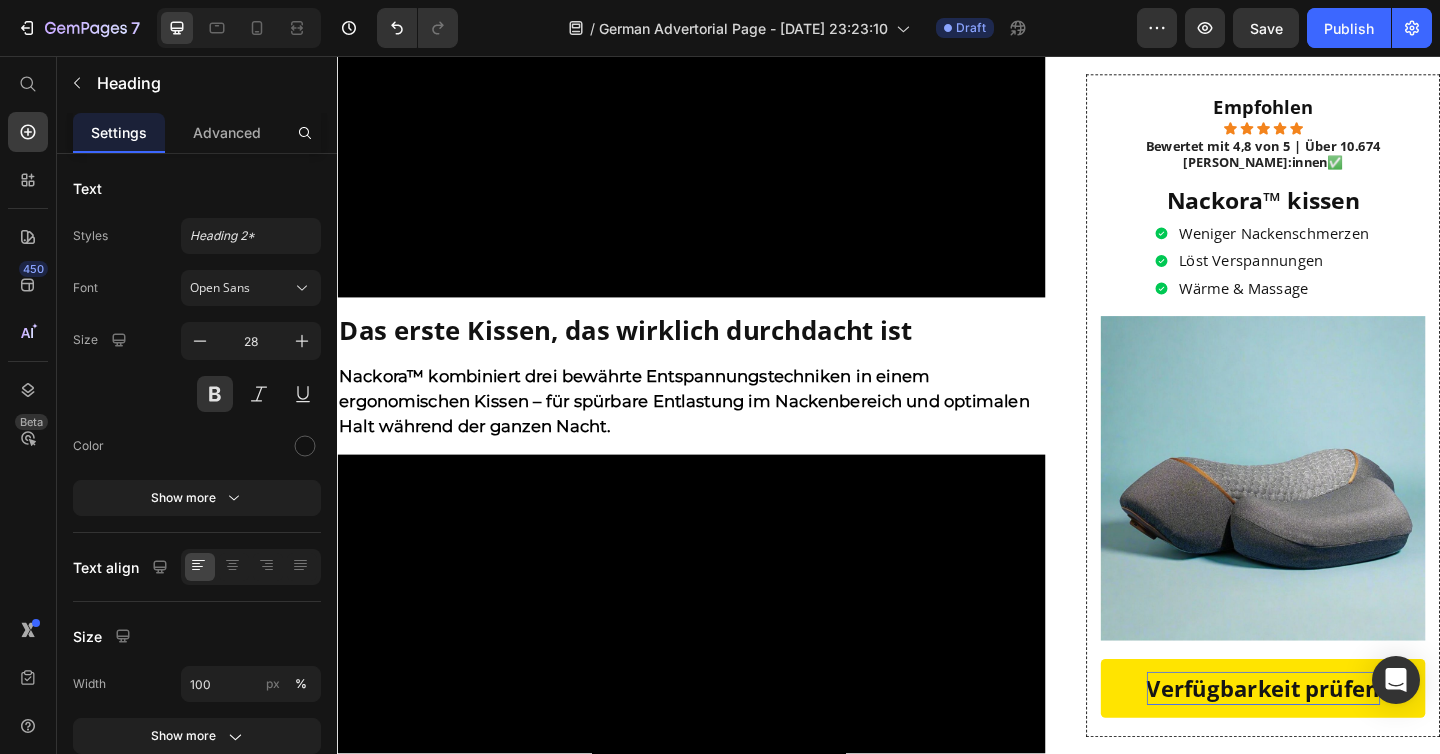 scroll, scrollTop: 0, scrollLeft: 0, axis: both 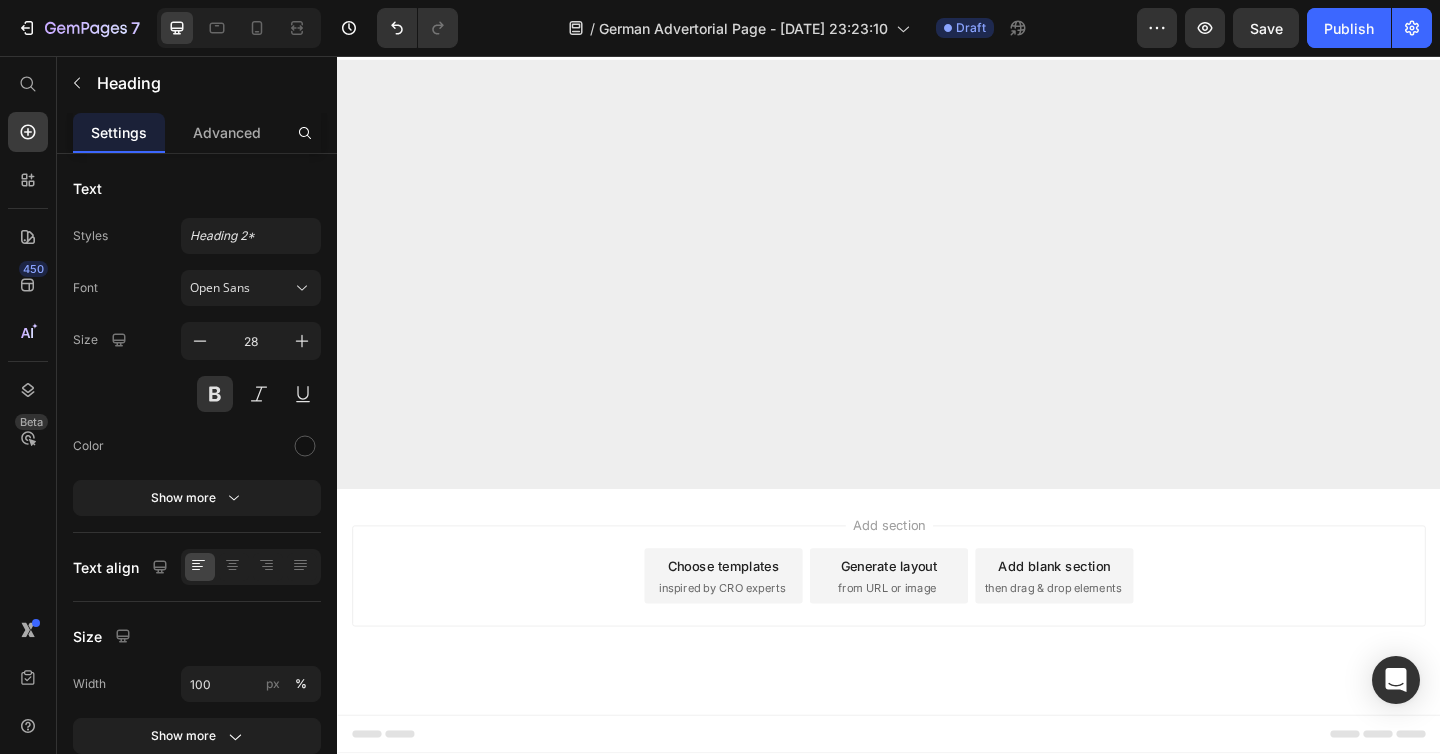click at bounding box center [722, -1227] 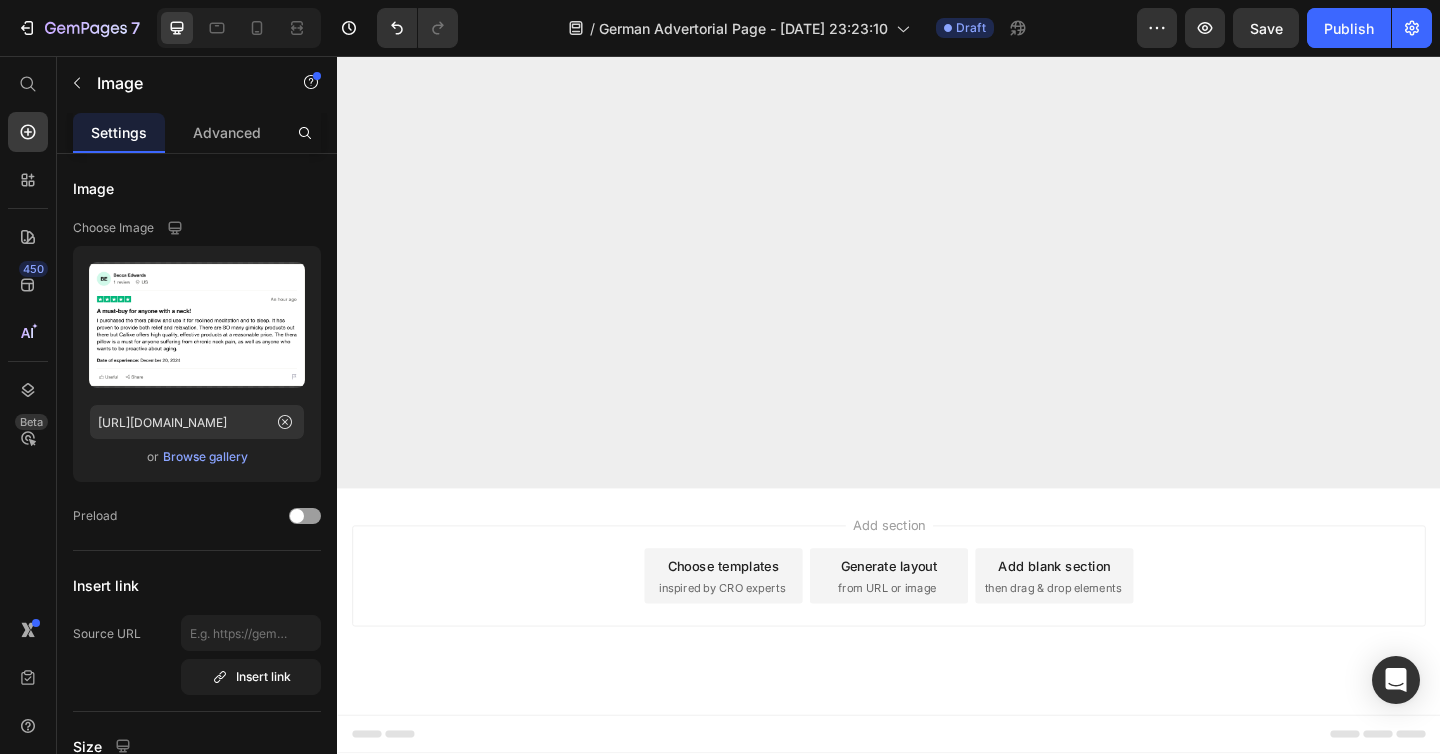 scroll, scrollTop: 14993, scrollLeft: 0, axis: vertical 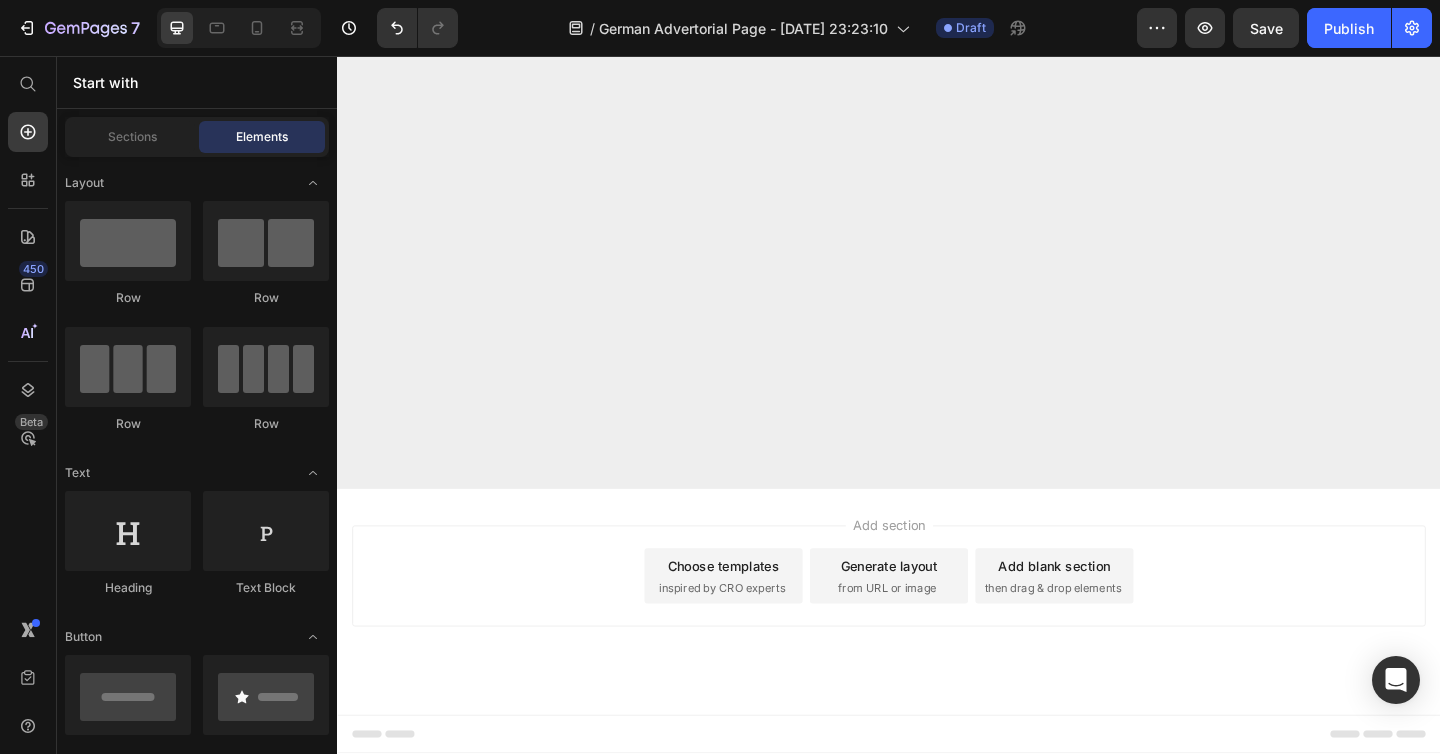 click at bounding box center (722, -1217) 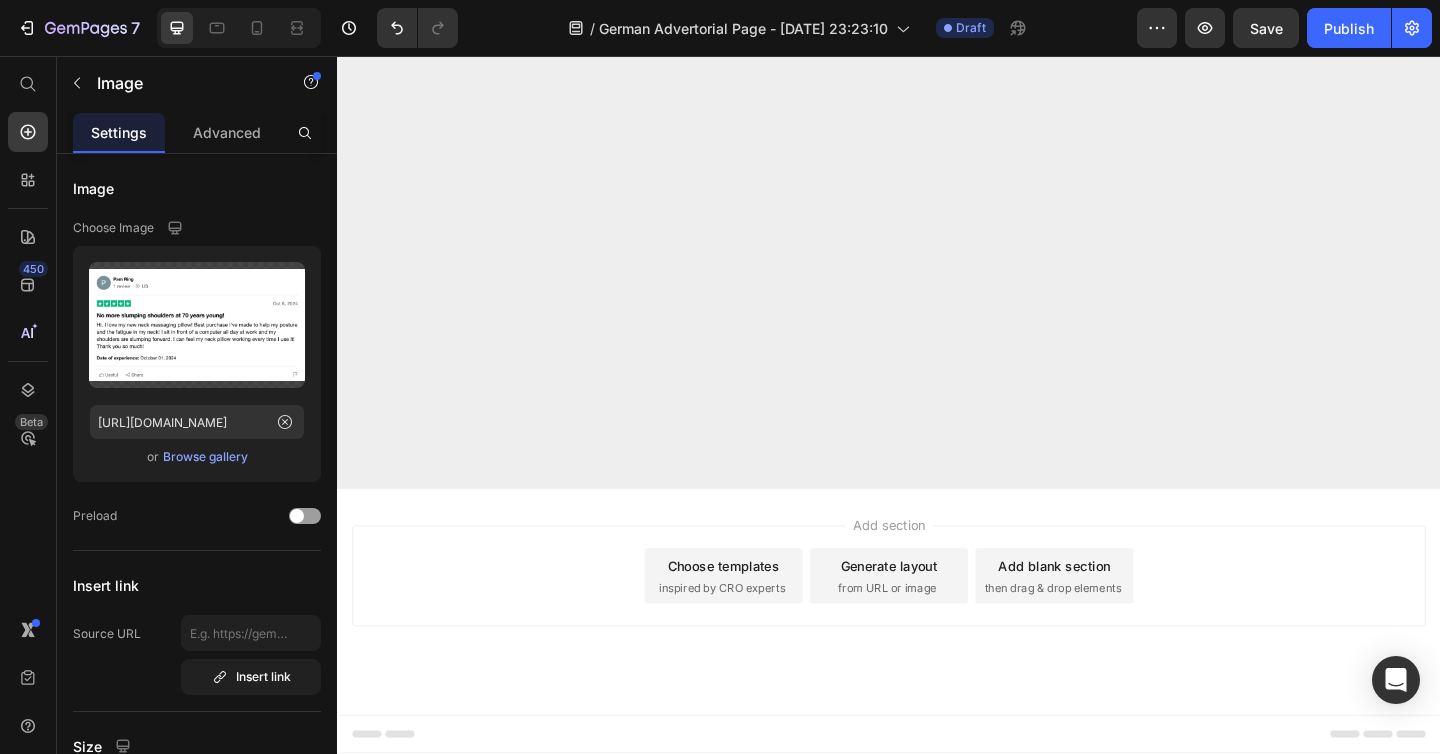 click 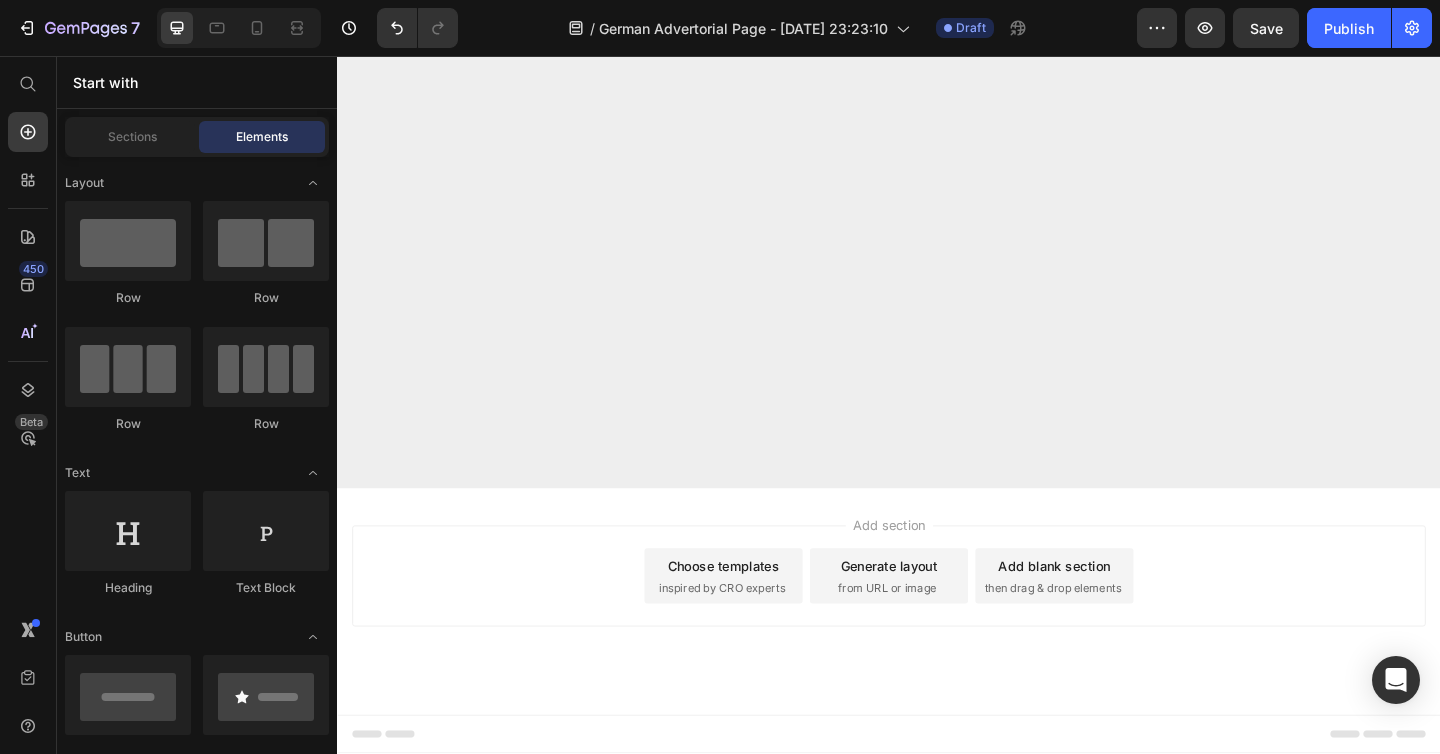 click at bounding box center (722, -1187) 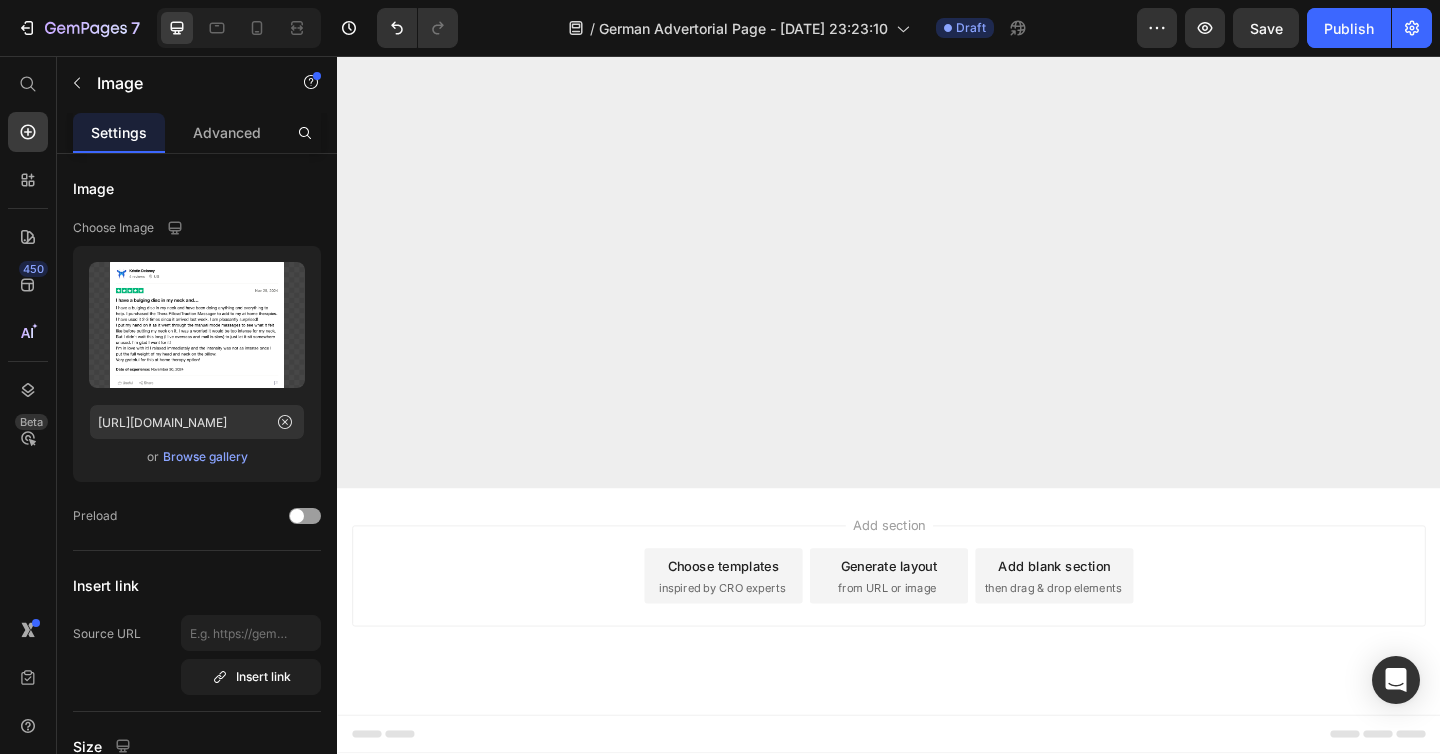 click 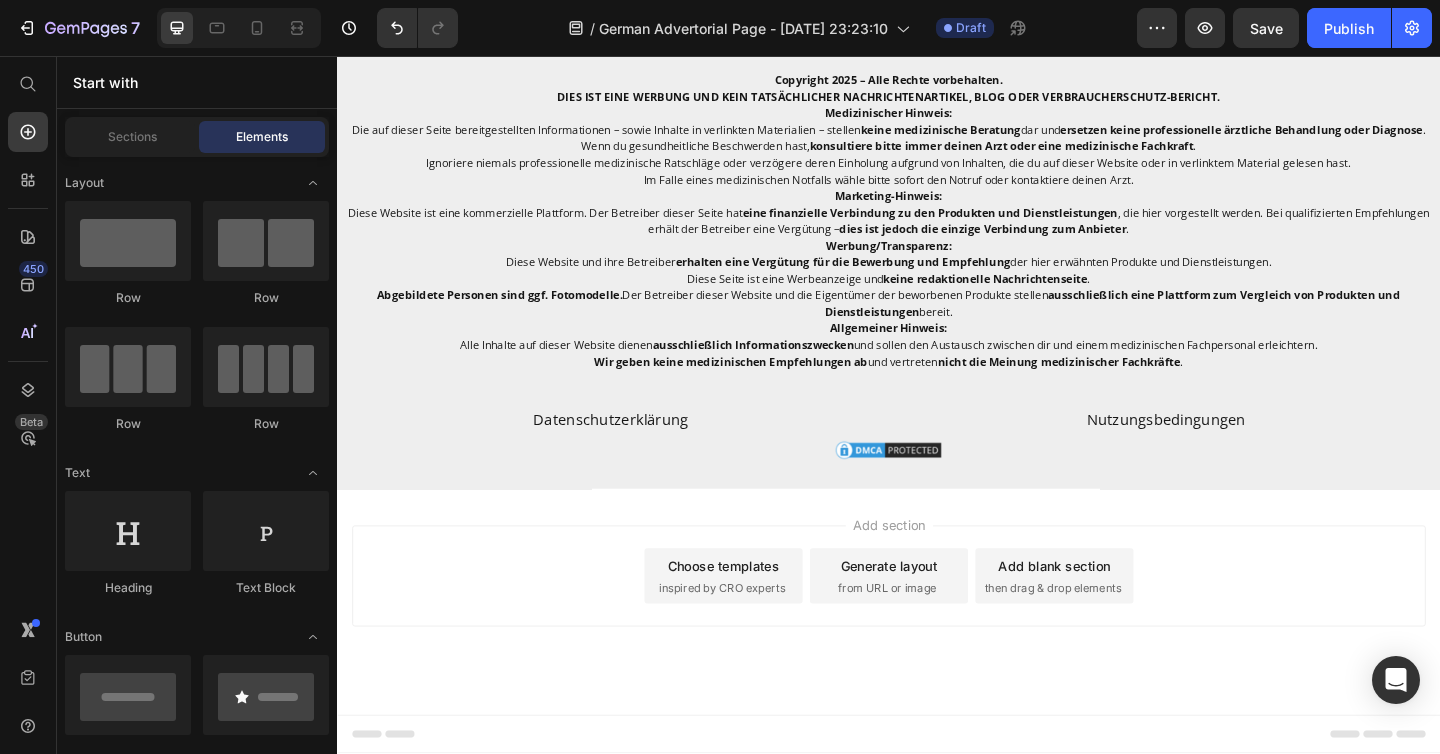 scroll, scrollTop: 15950, scrollLeft: 0, axis: vertical 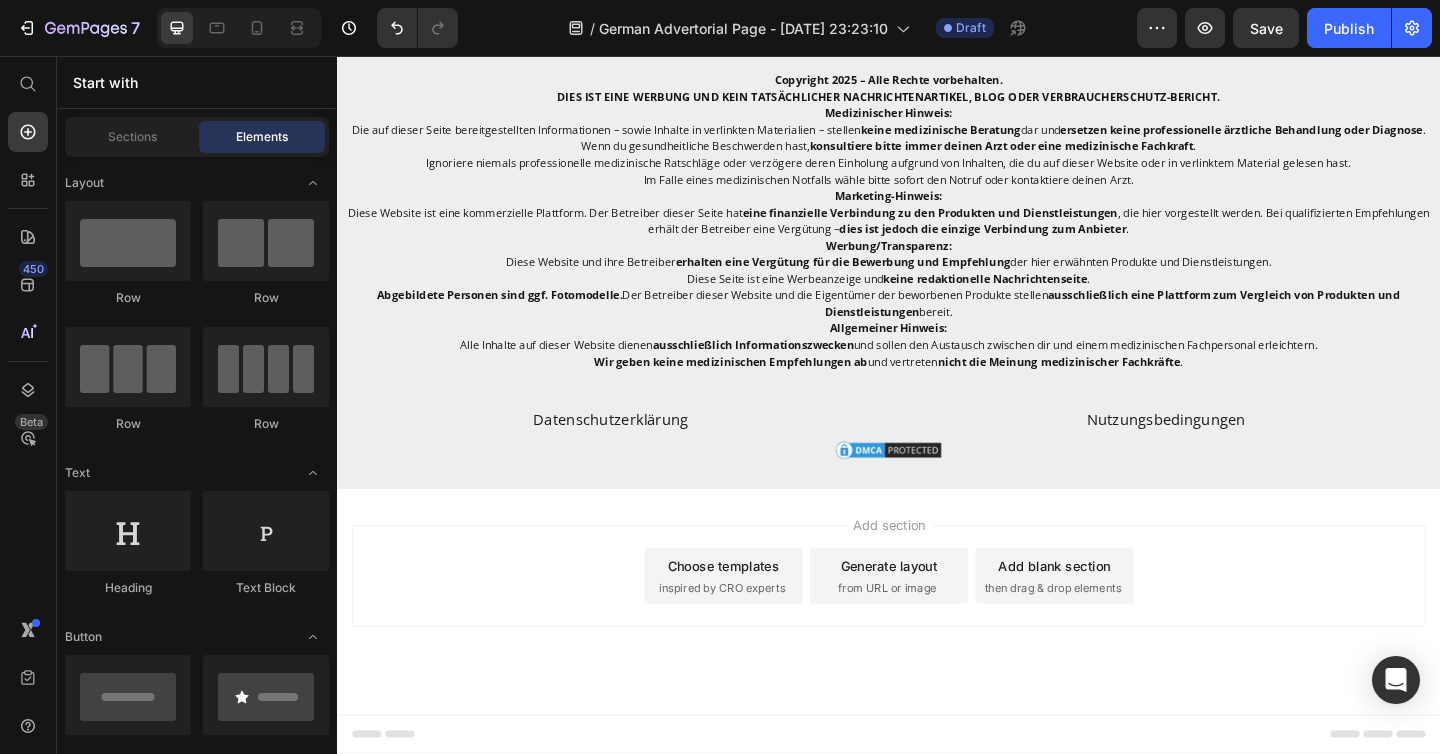 click on "Take advantage of our discount link by clicking below" at bounding box center (722, -147) 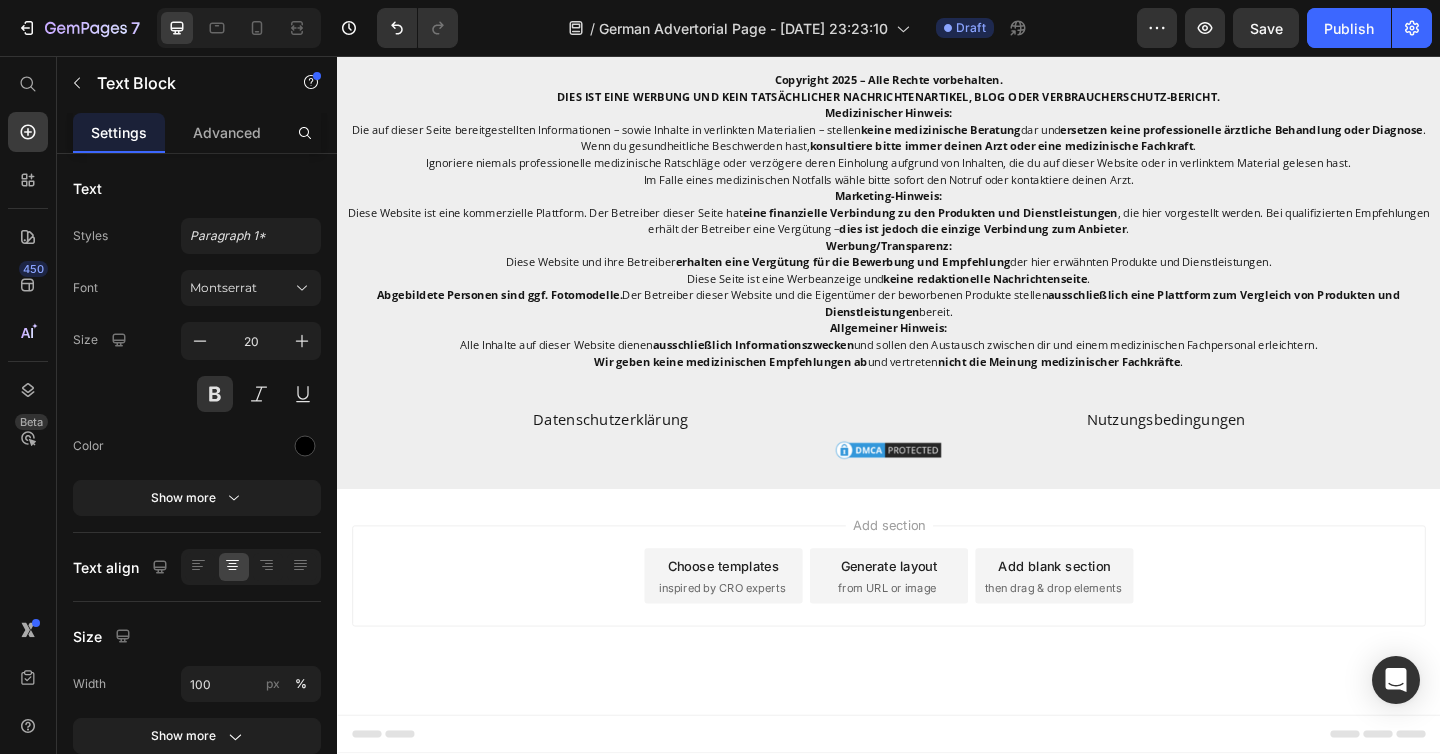 click on "Take advantage of our discount link by clicking below" at bounding box center (722, -147) 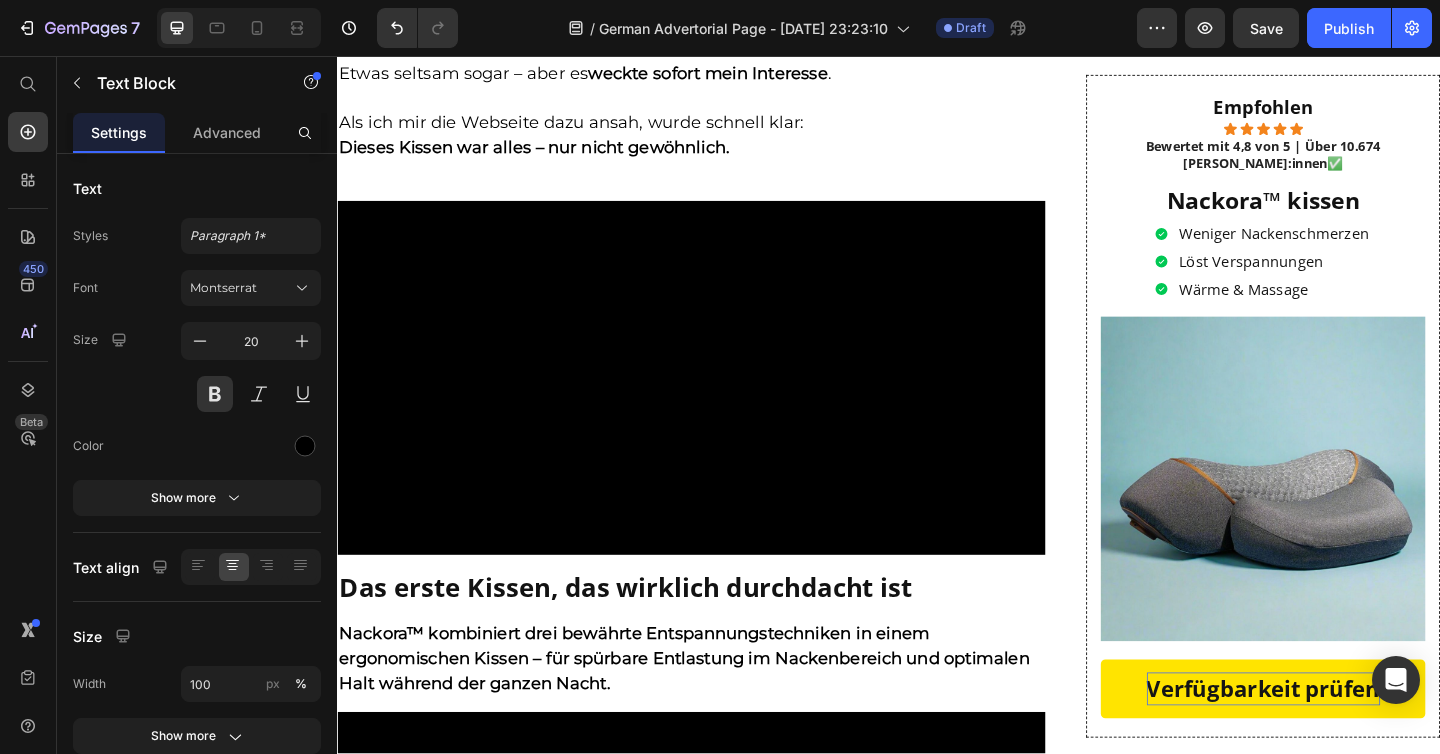 scroll, scrollTop: 4710, scrollLeft: 0, axis: vertical 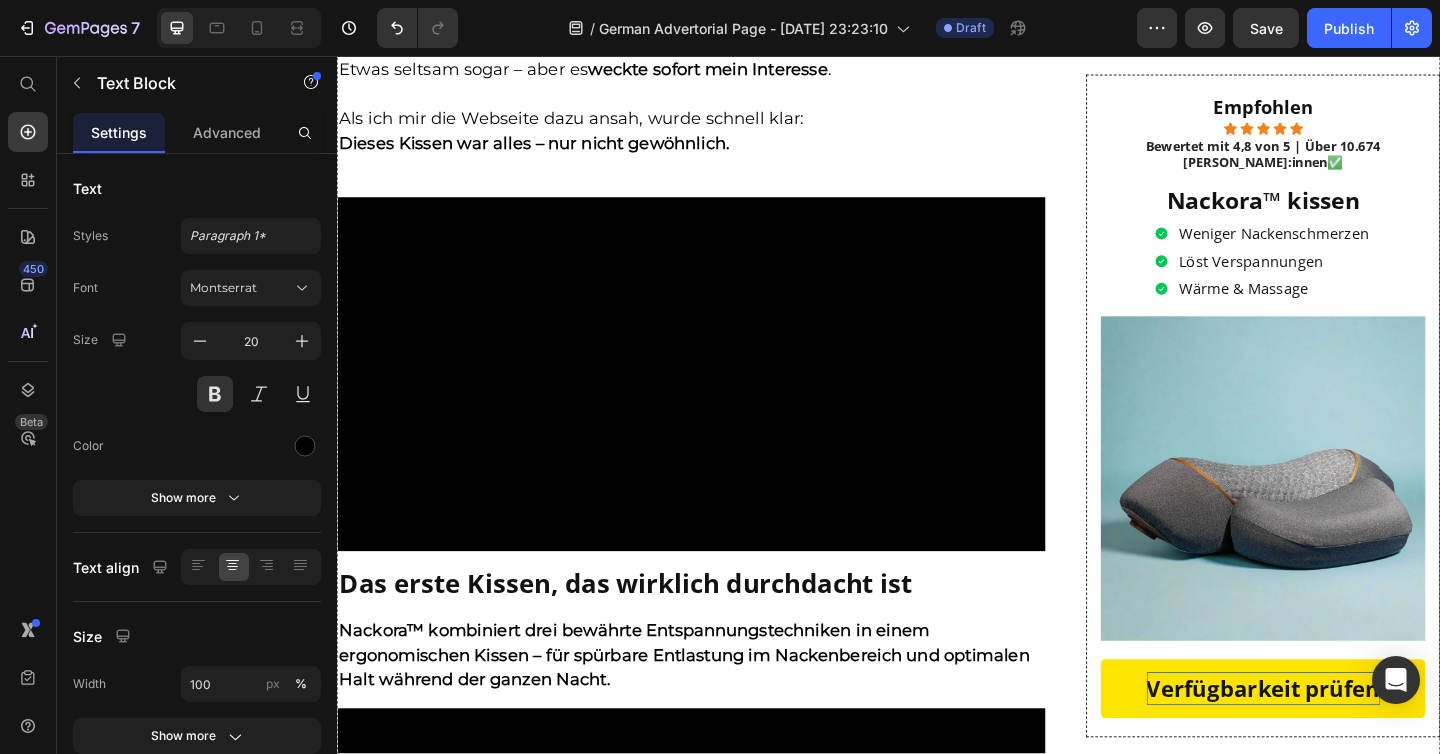 click on "Why was it so much worse during sleep?" at bounding box center [722, -1577] 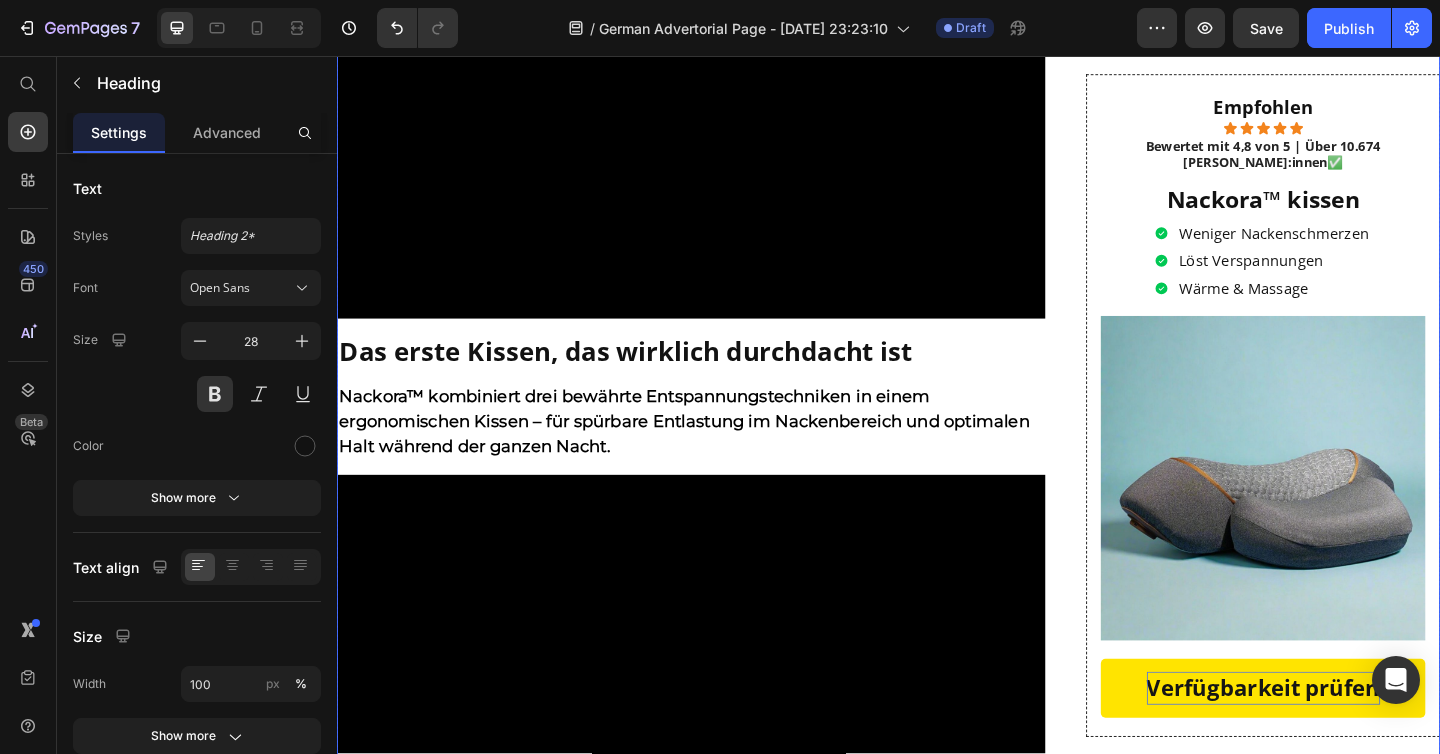 scroll, scrollTop: 5412, scrollLeft: 0, axis: vertical 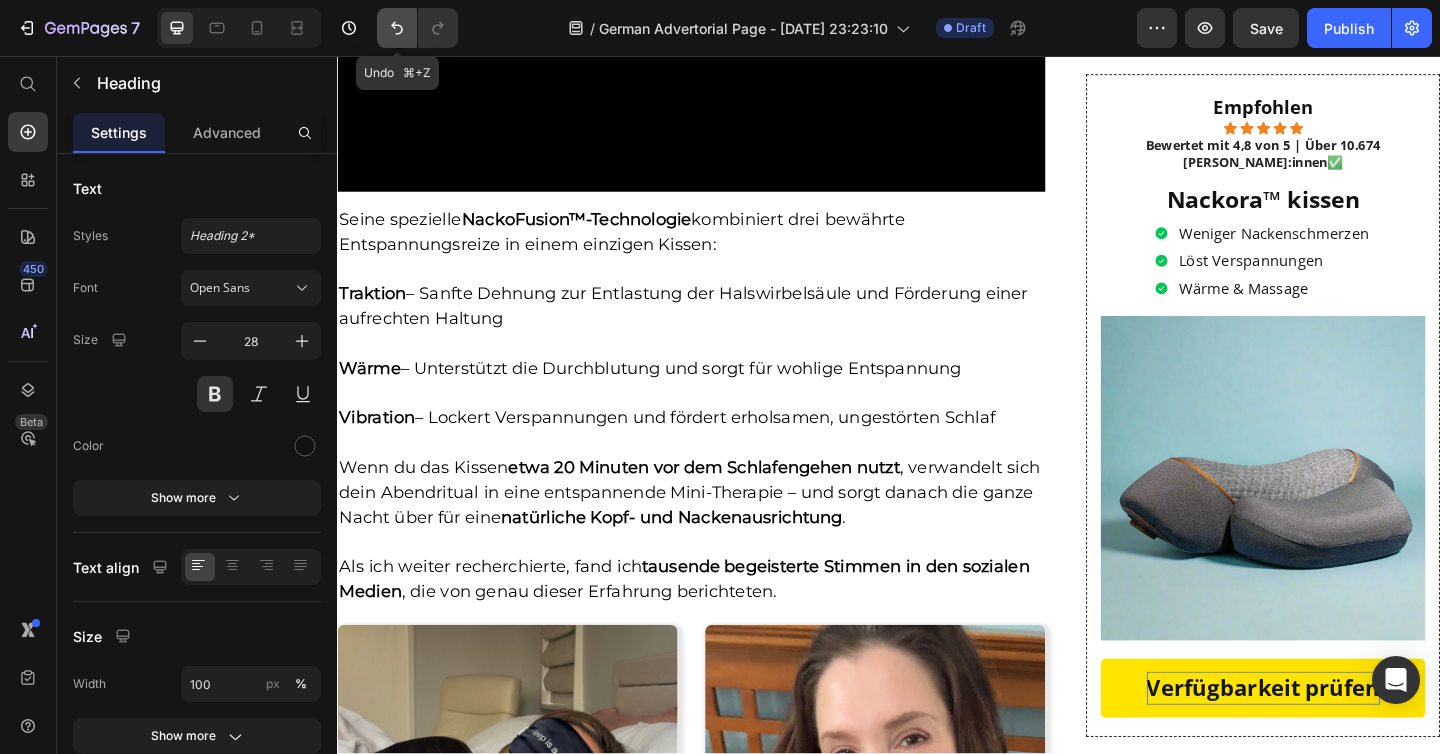 click 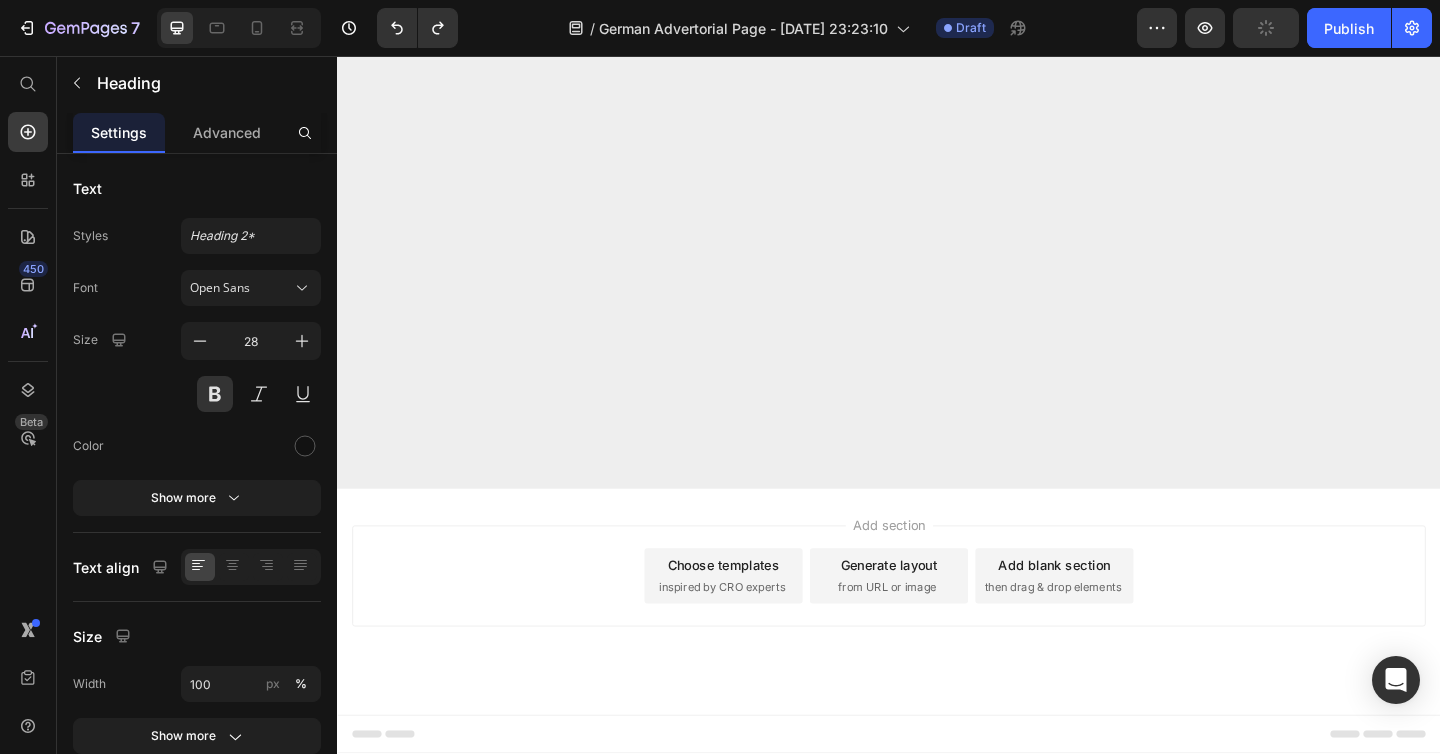 scroll, scrollTop: 15298, scrollLeft: 0, axis: vertical 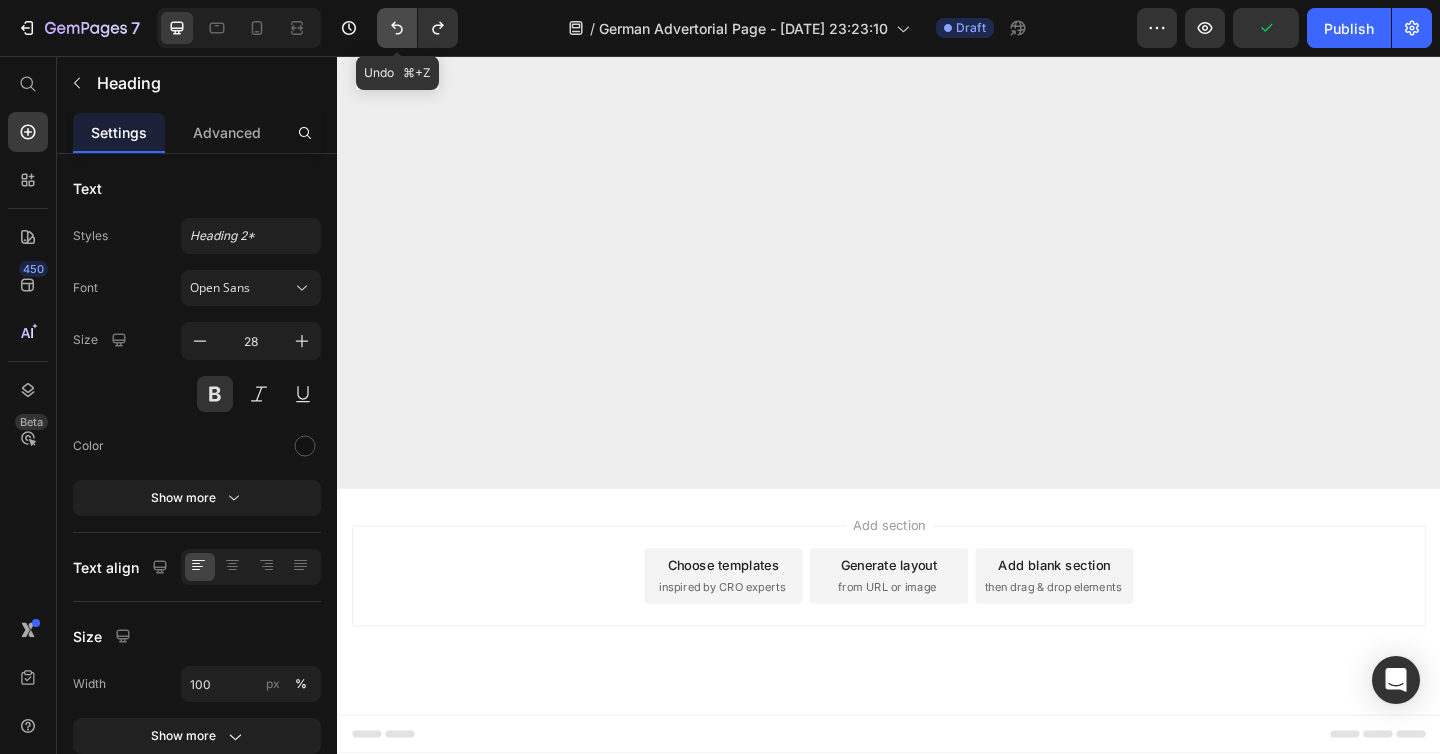 click 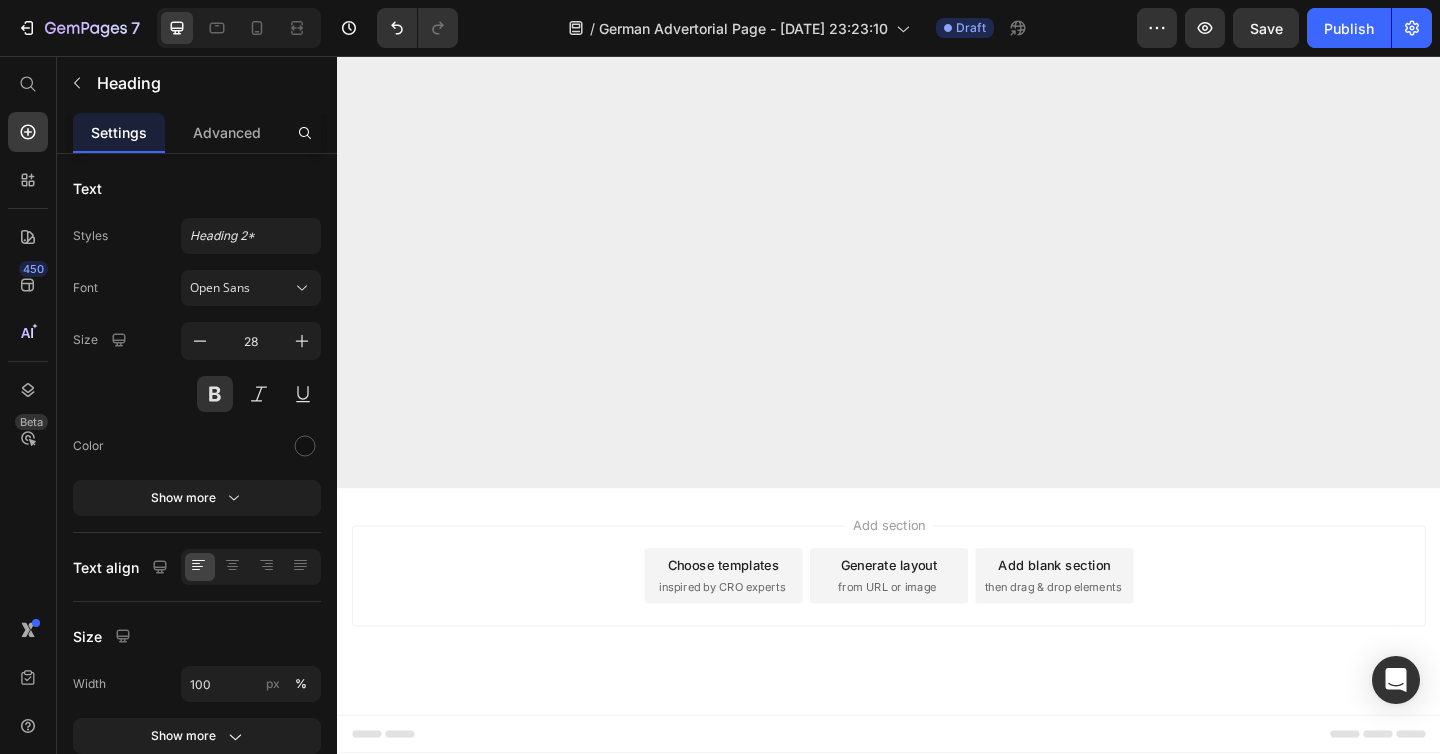 scroll, scrollTop: 15761, scrollLeft: 0, axis: vertical 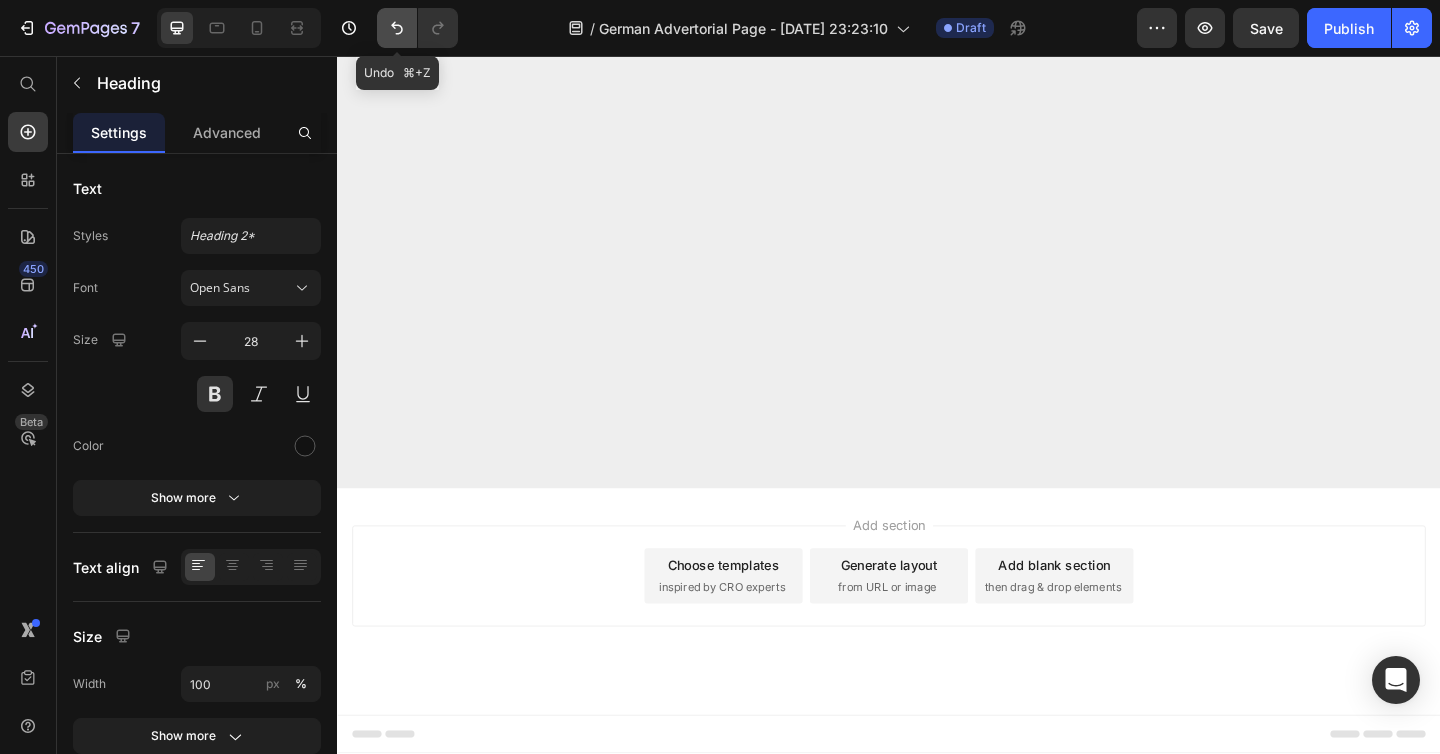 click 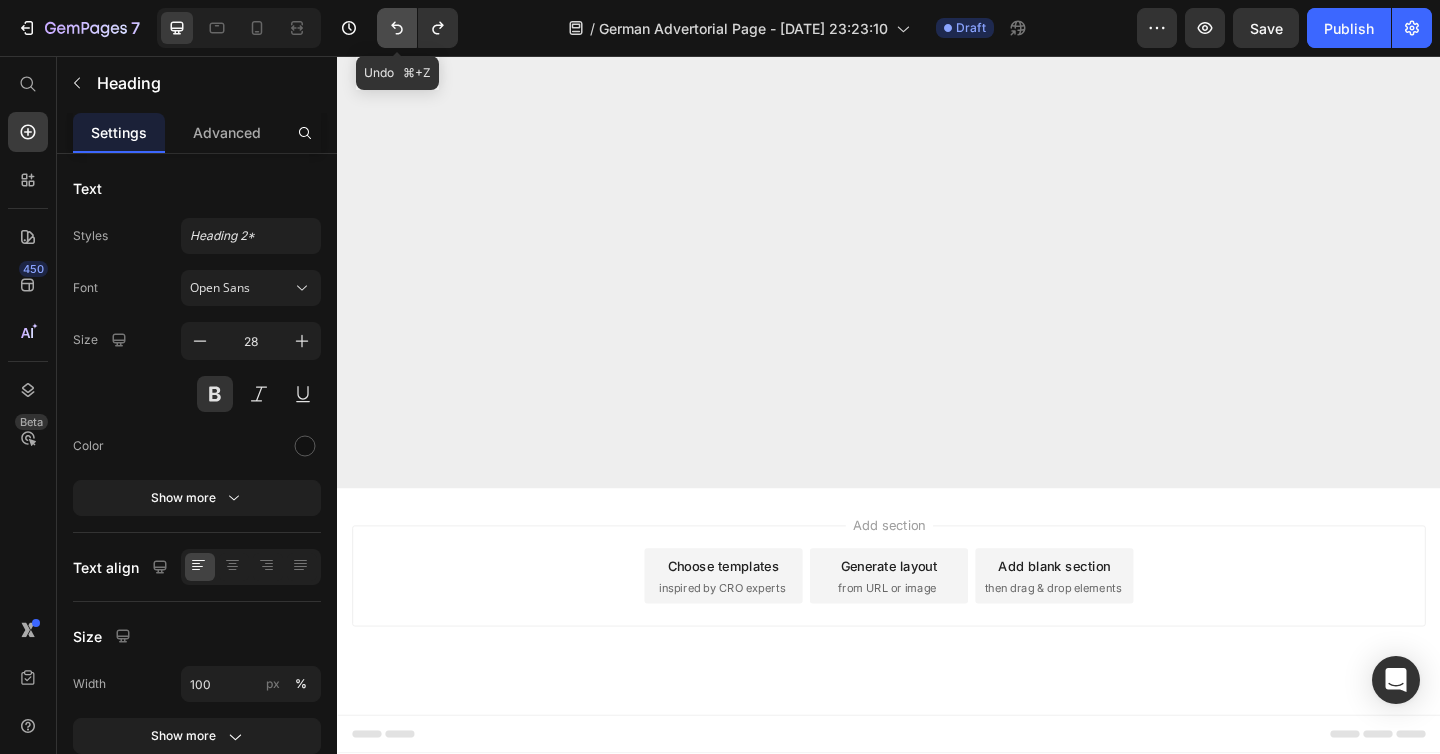 scroll, scrollTop: 15761, scrollLeft: 0, axis: vertical 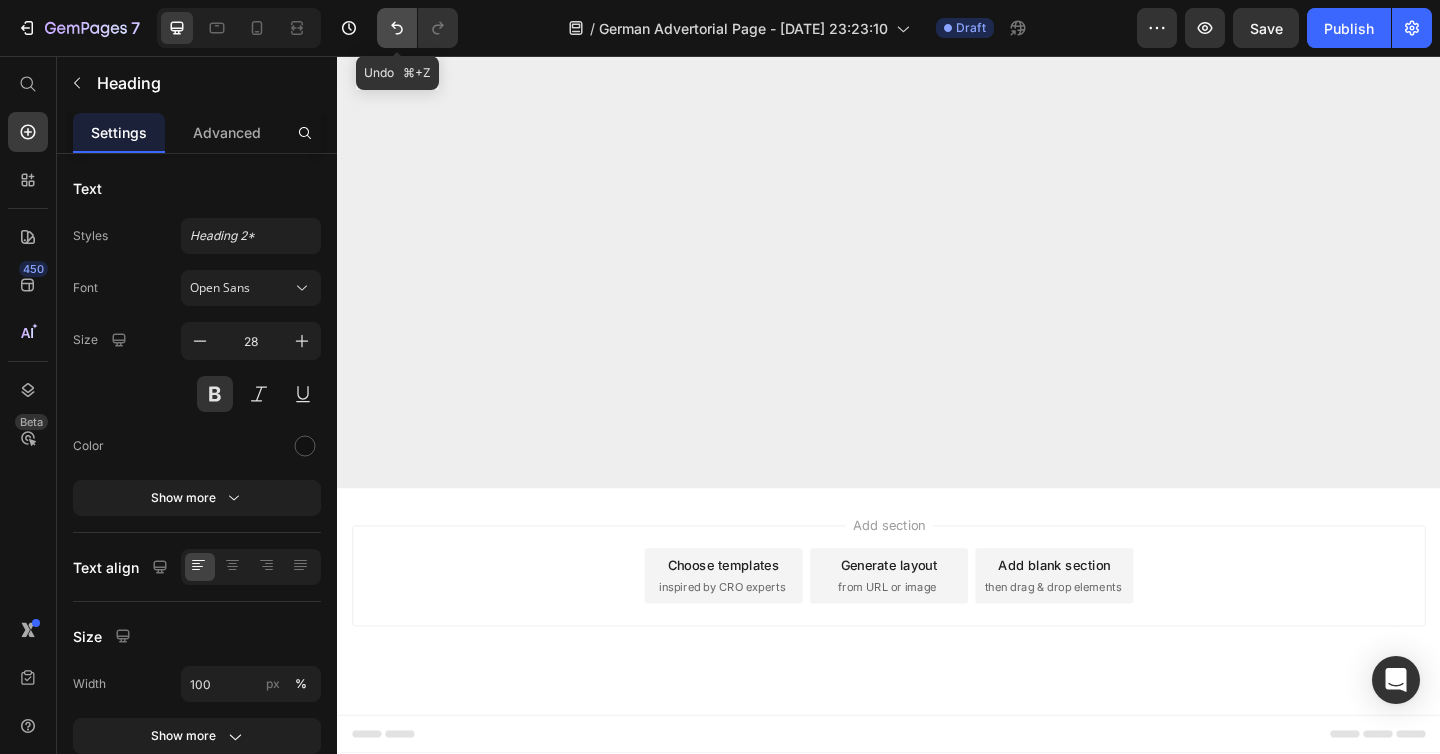 click 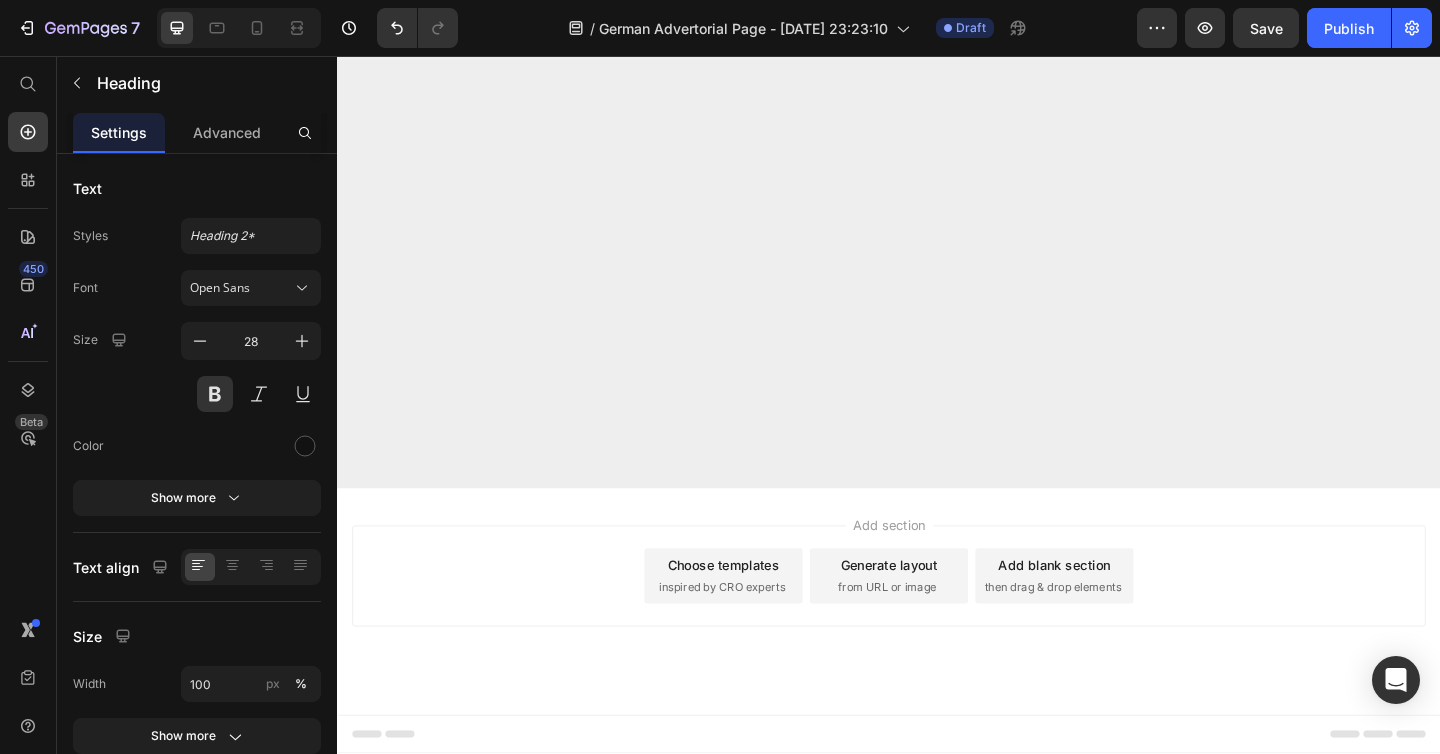 scroll, scrollTop: 15108, scrollLeft: 0, axis: vertical 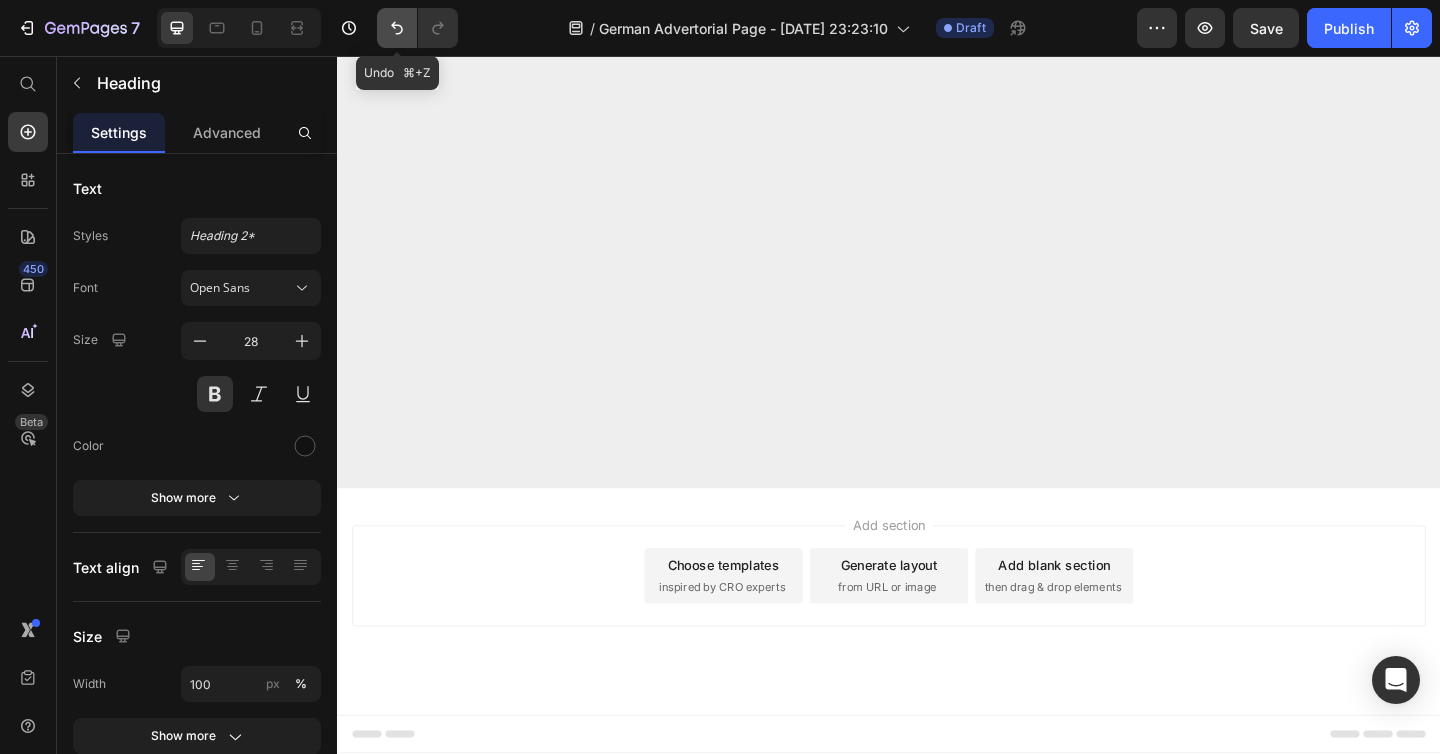 click 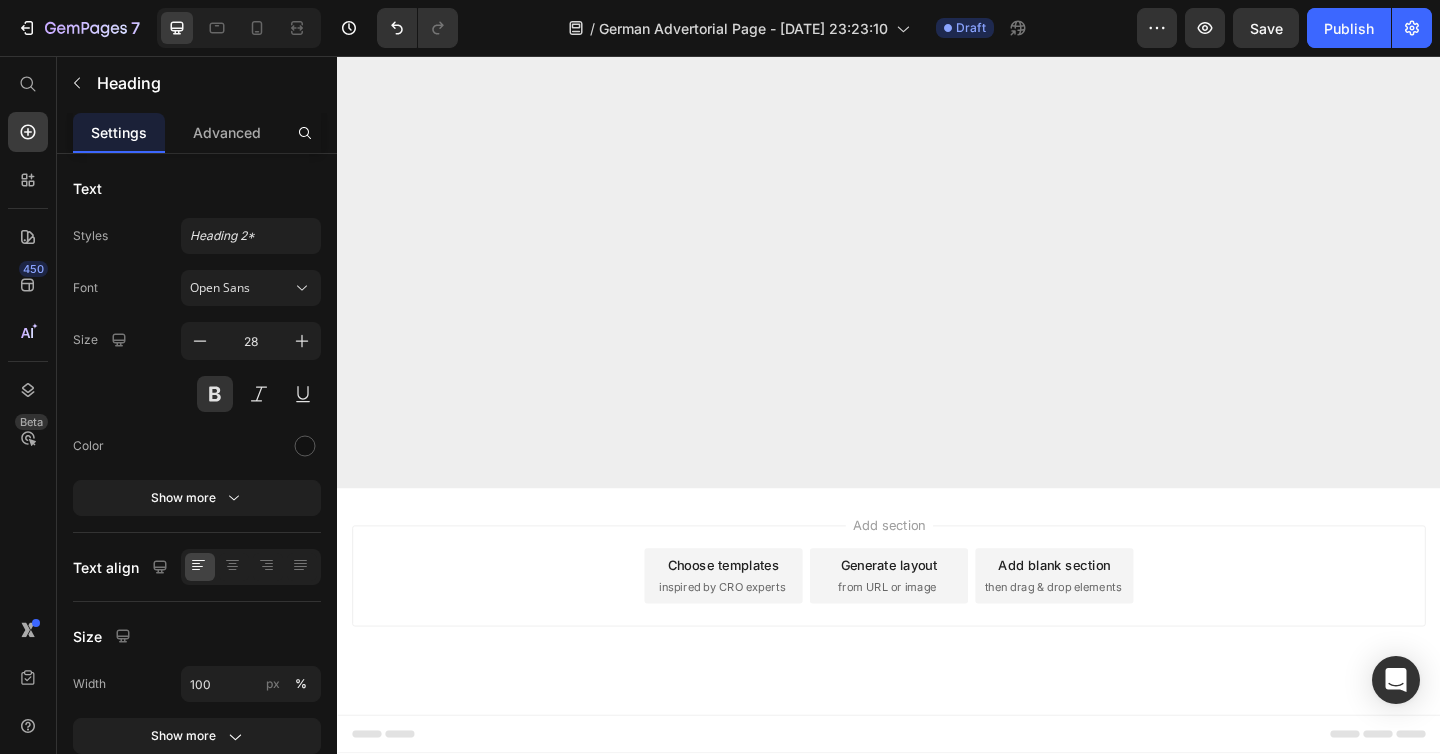 scroll, scrollTop: 15504, scrollLeft: 0, axis: vertical 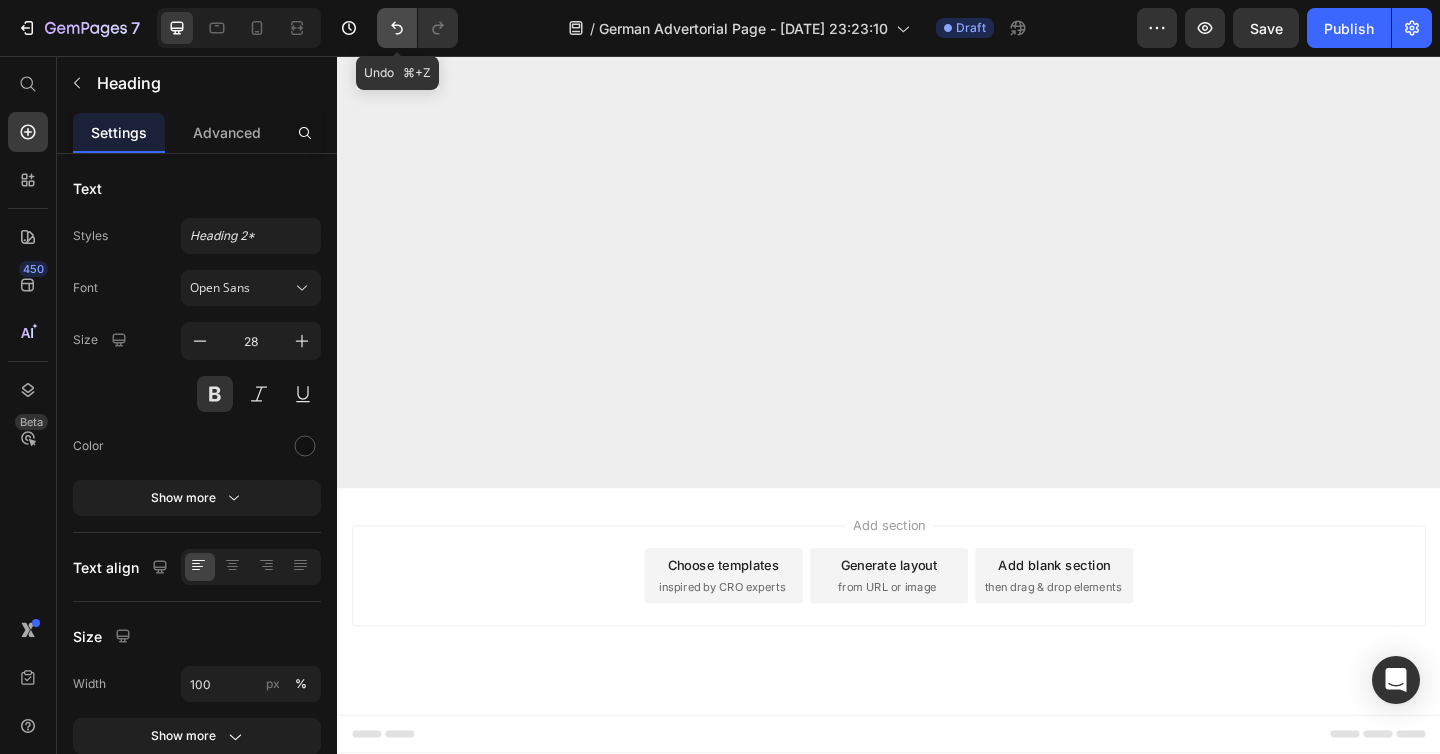 click 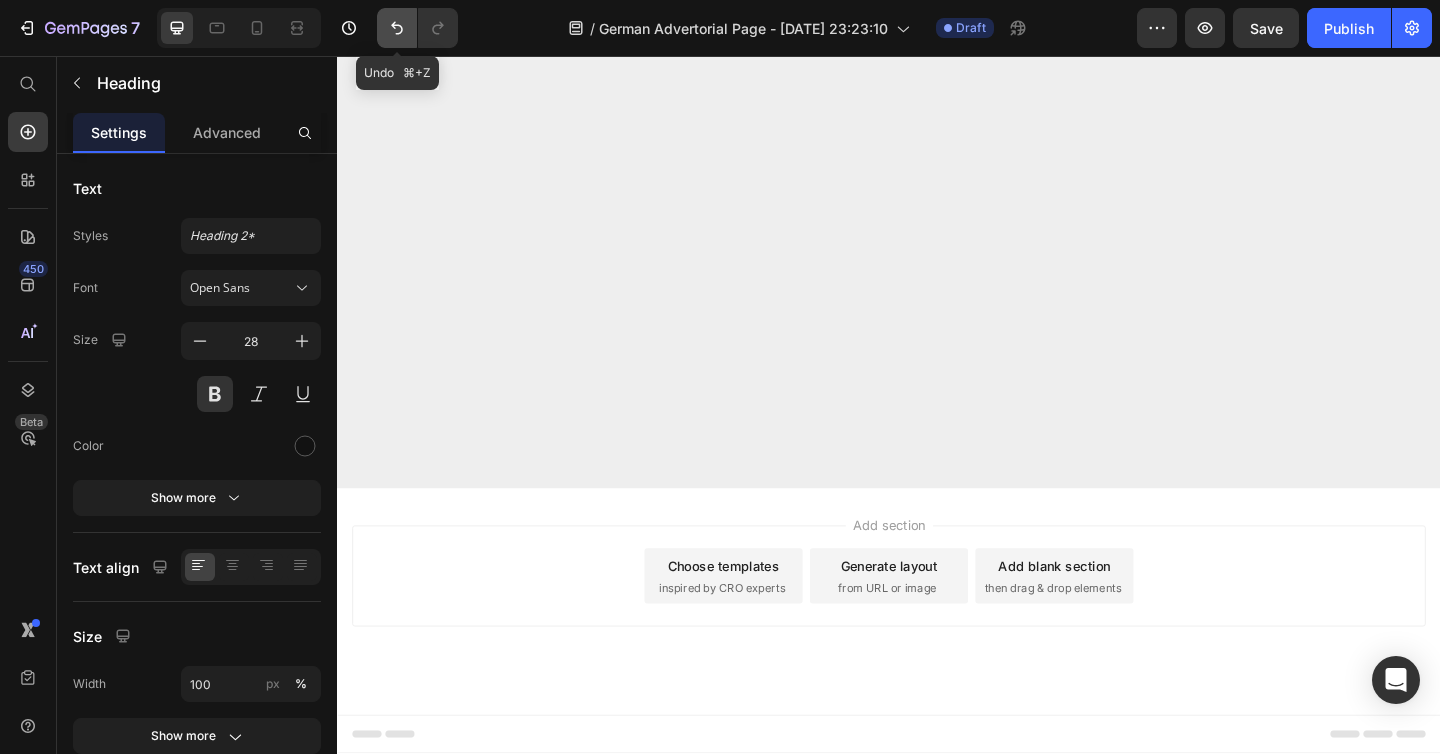 scroll, scrollTop: 15504, scrollLeft: 0, axis: vertical 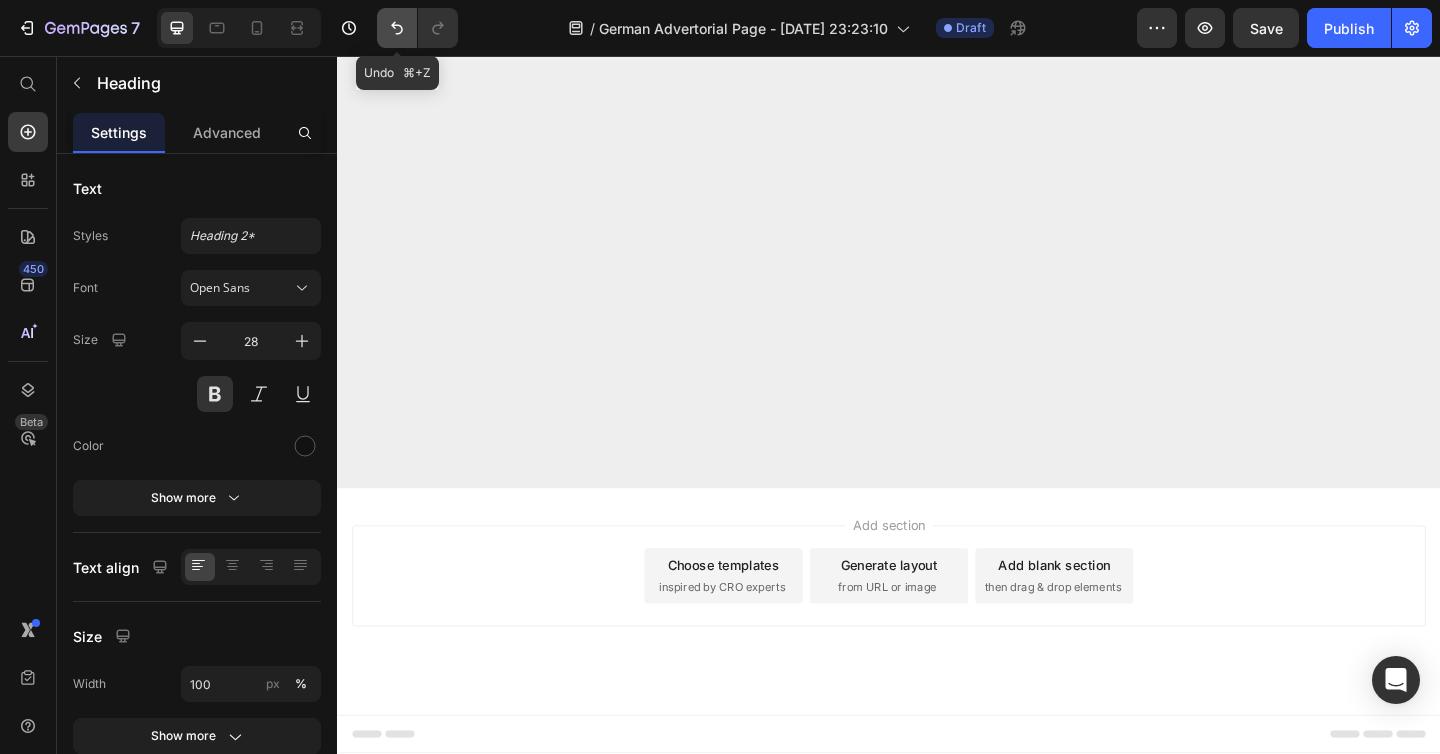 click 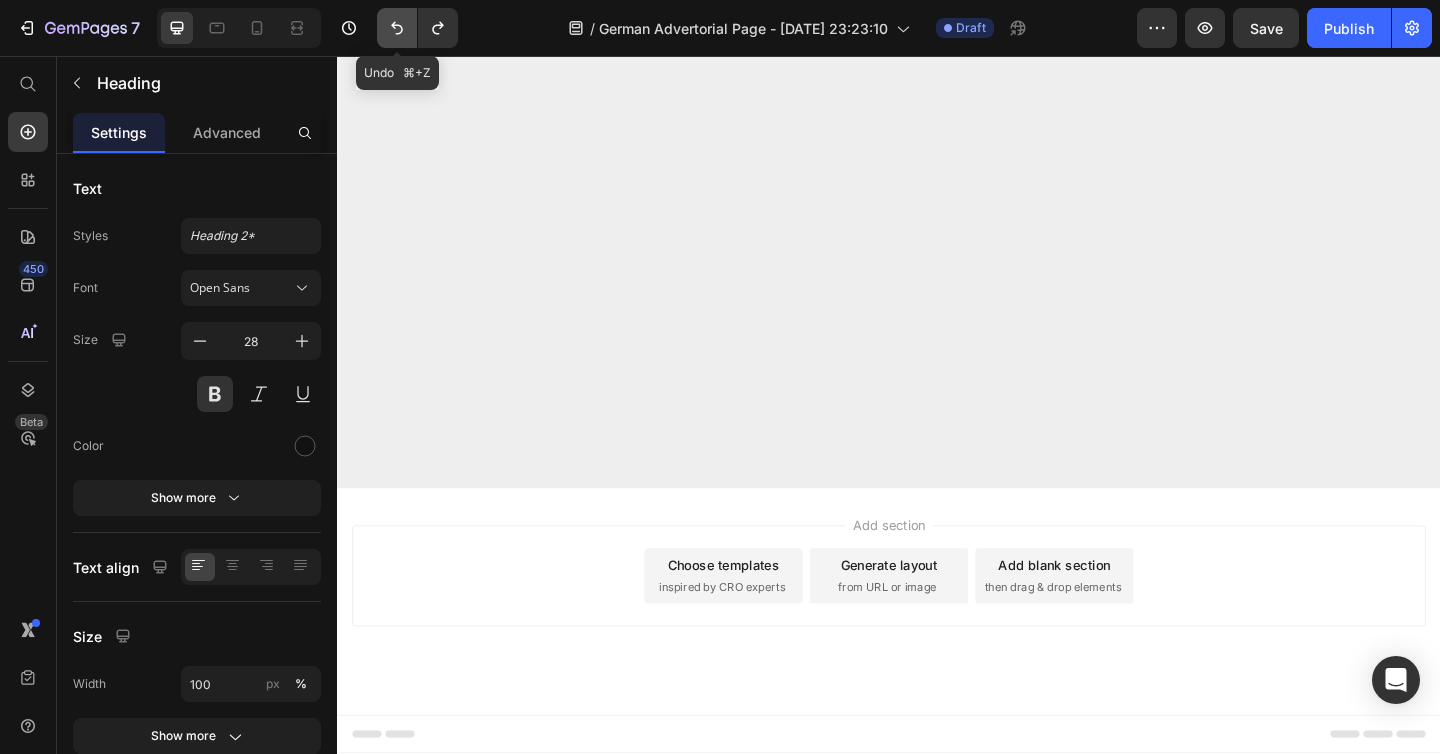 scroll, scrollTop: 15504, scrollLeft: 0, axis: vertical 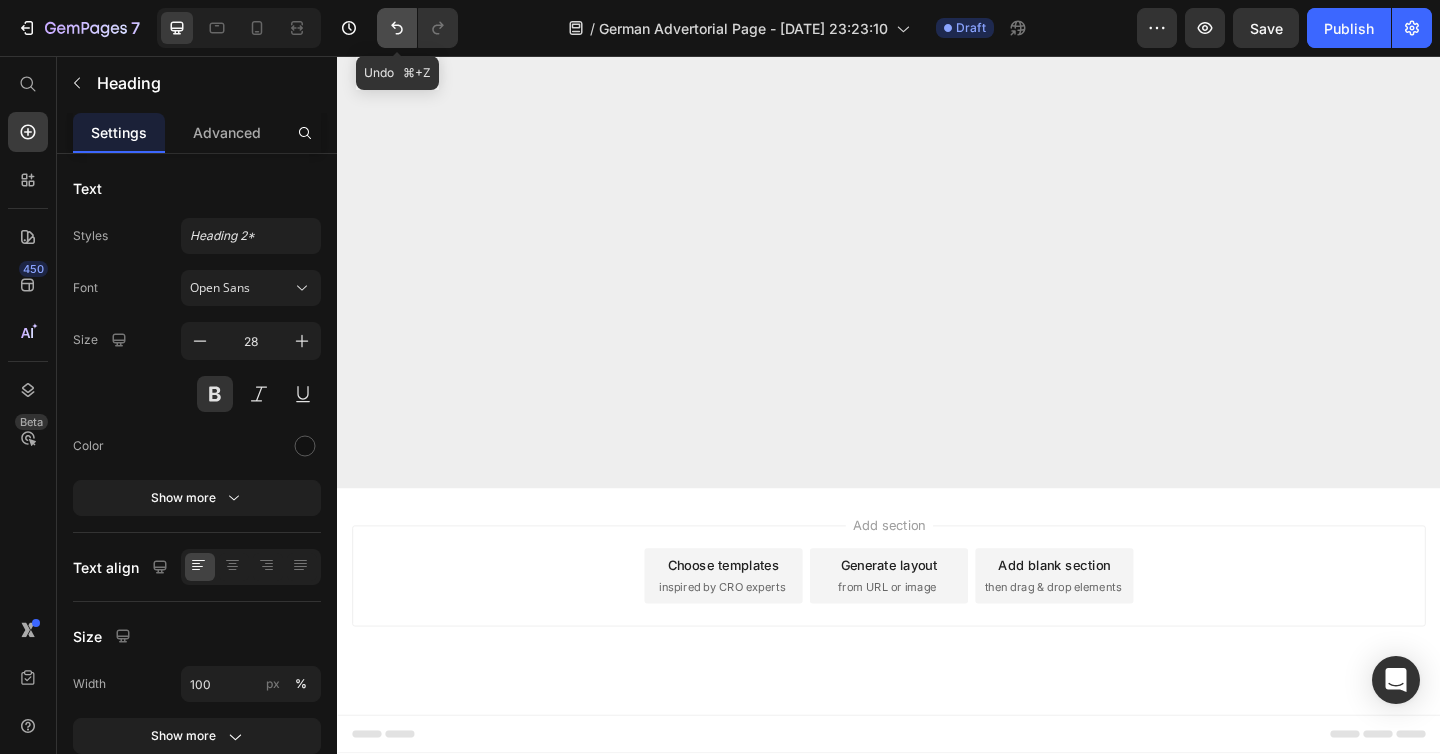 click 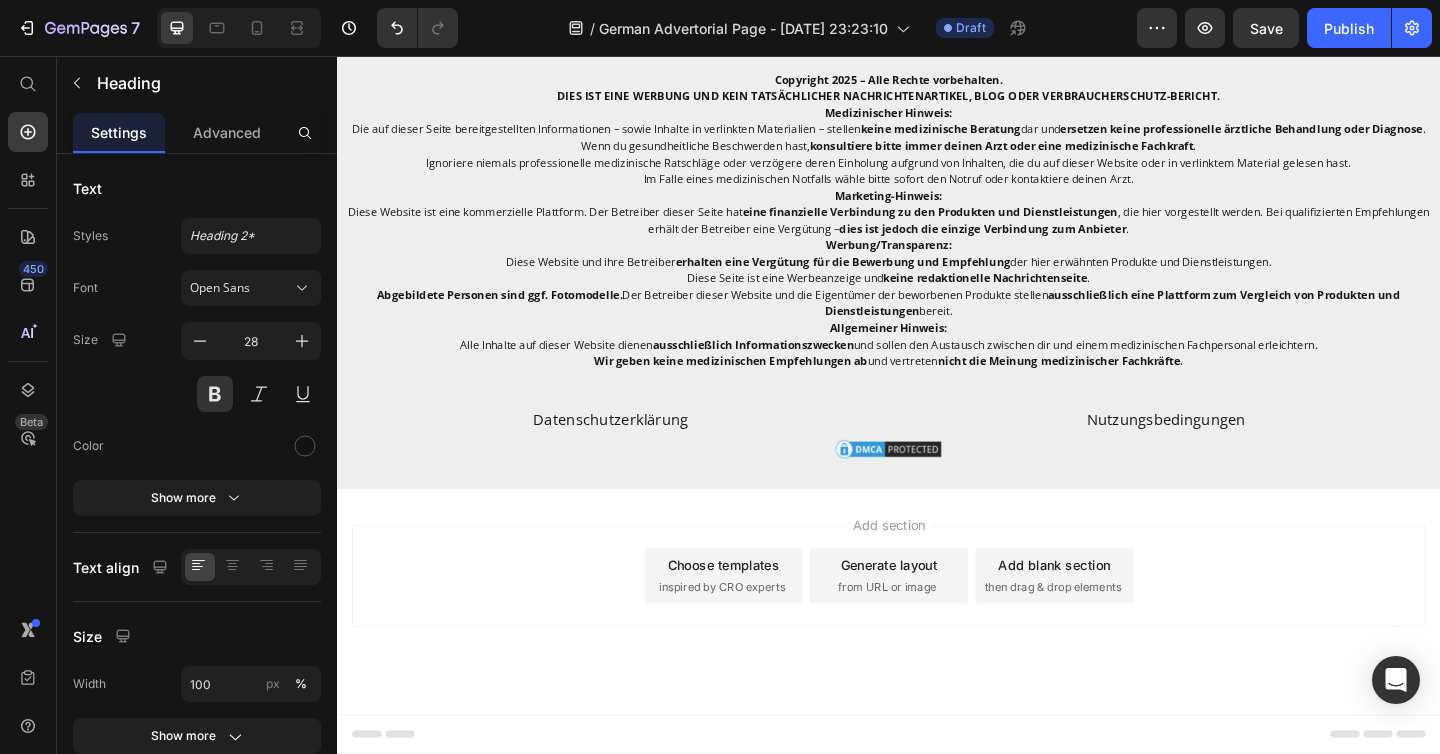 scroll, scrollTop: 16532, scrollLeft: 0, axis: vertical 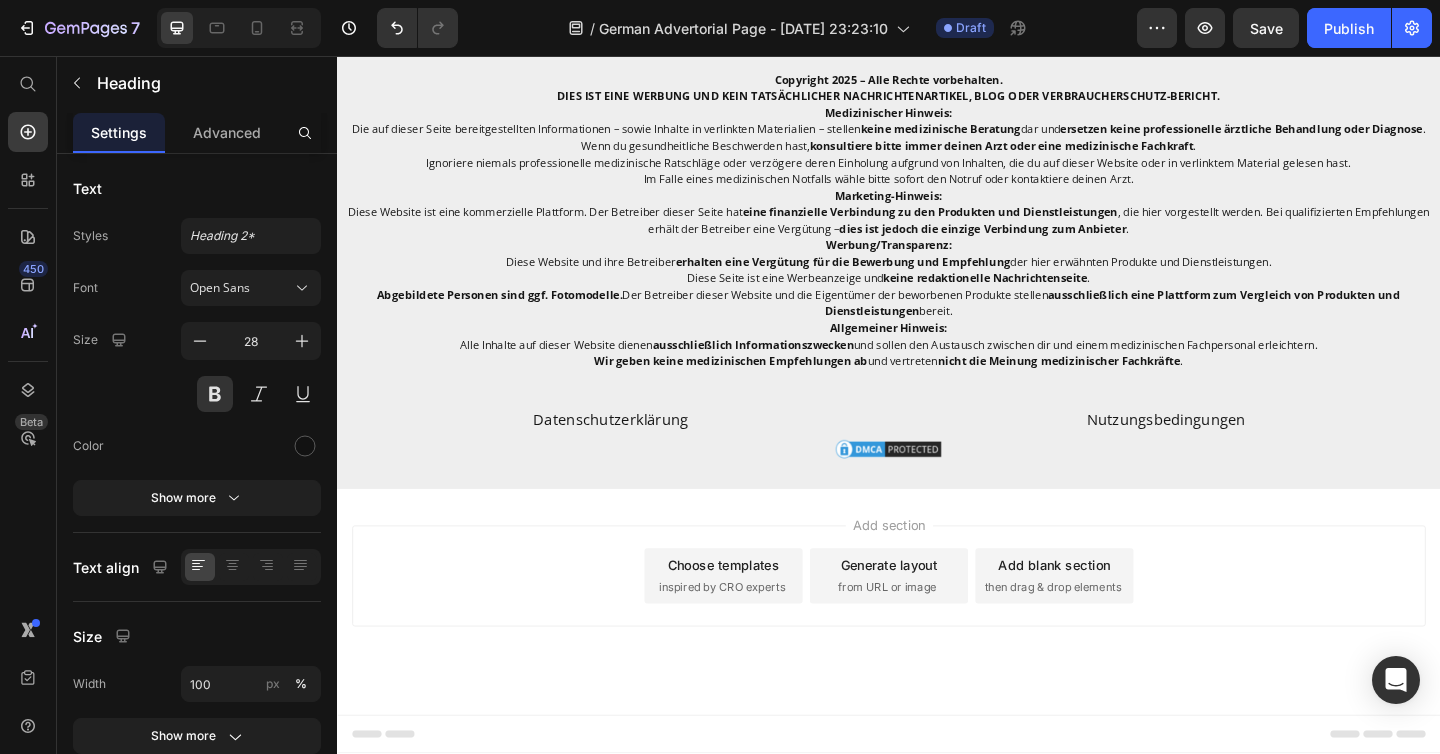 click on "Take advantage of our discount link by clicking below" at bounding box center [722, -148] 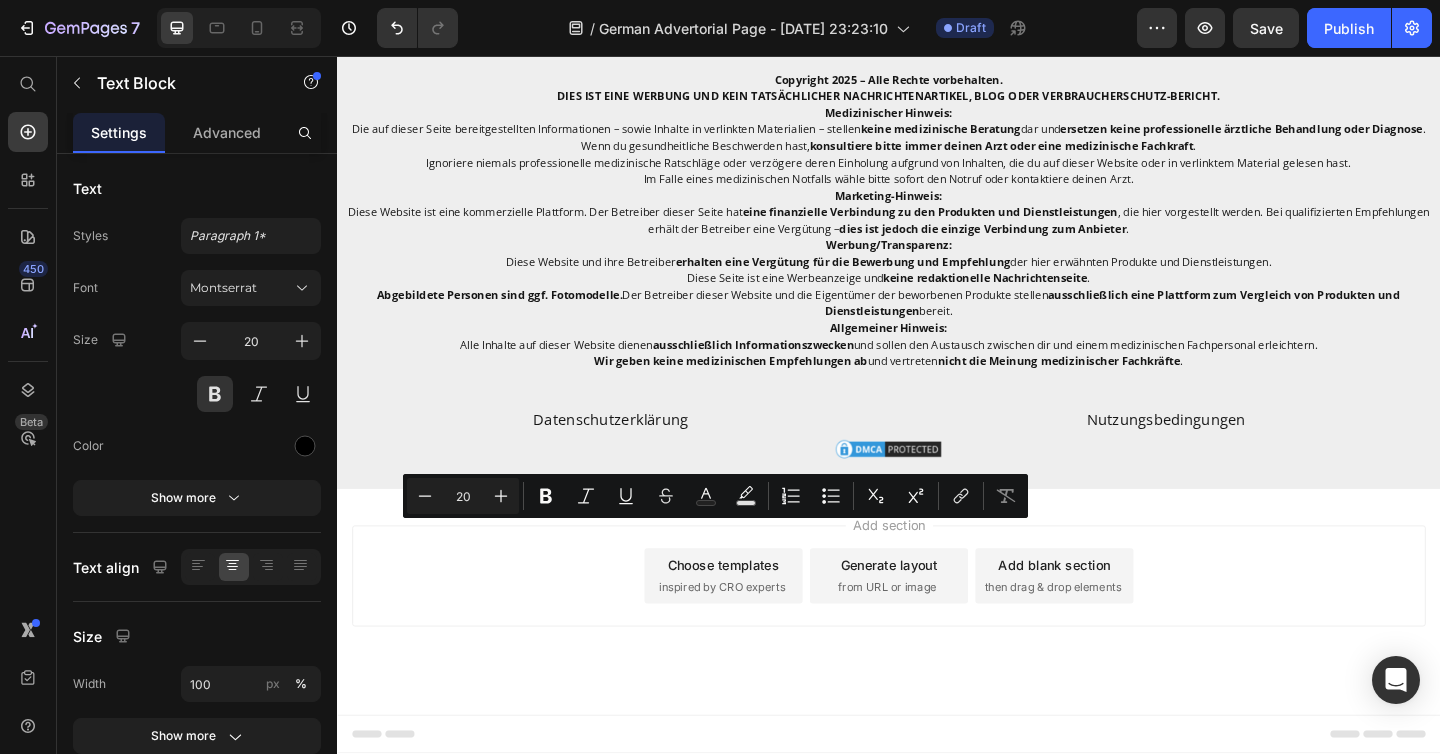 copy on "Take advantage of our discount link by clicking below" 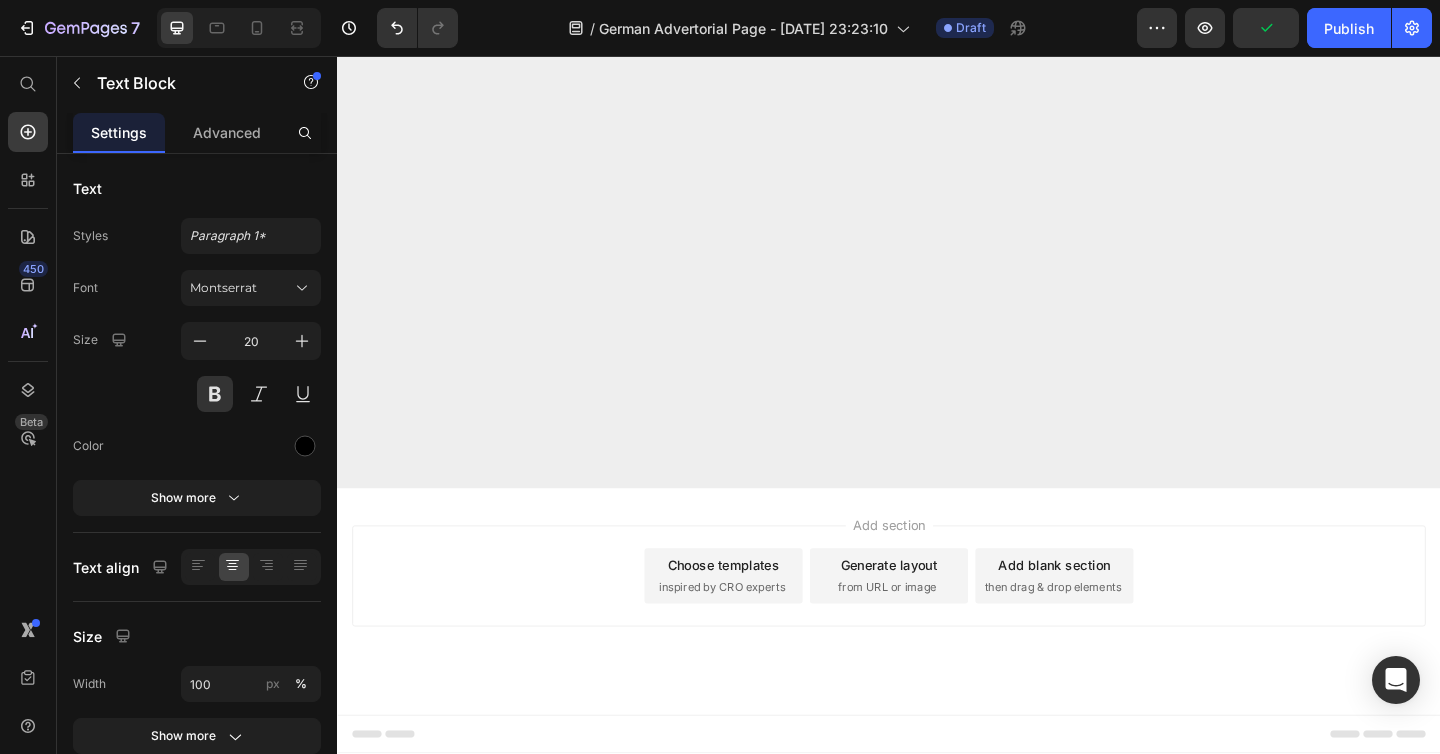 scroll, scrollTop: 13665, scrollLeft: 0, axis: vertical 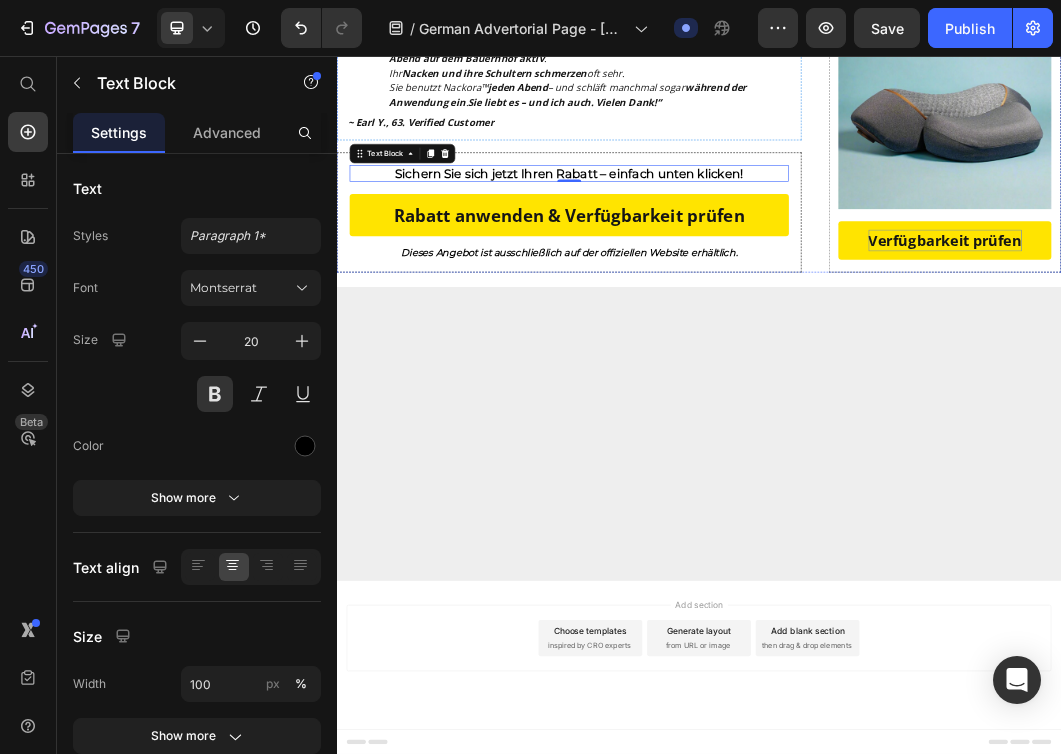 click at bounding box center [722, -2083] 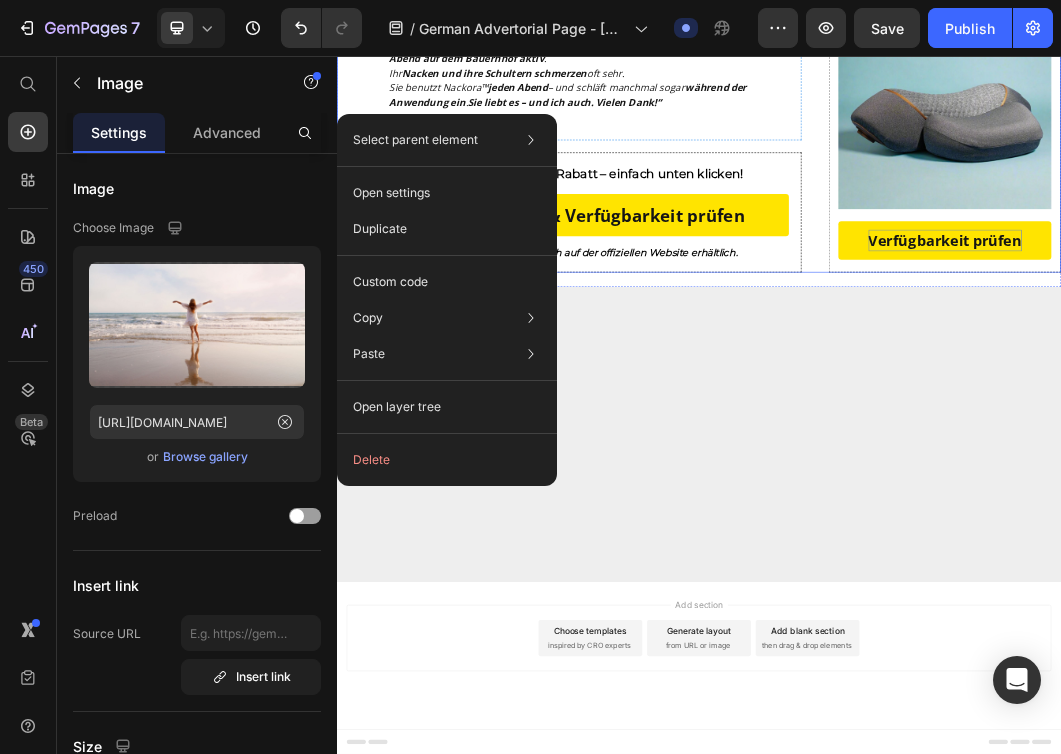 click on "Empfohlen Heading Icon Icon Icon Icon Icon Icon List Bewertet mit 4,8 von 5 | Über 10.674 zufriedene Kund:innen  ✅ Text Block Nackora™ kissen Heading Weniger Nackenschmerzen Löst Verspannungen Wärme & Massage Item List Image Verfügbarkeit prüfen Button Row Row" at bounding box center (1344, -5847) 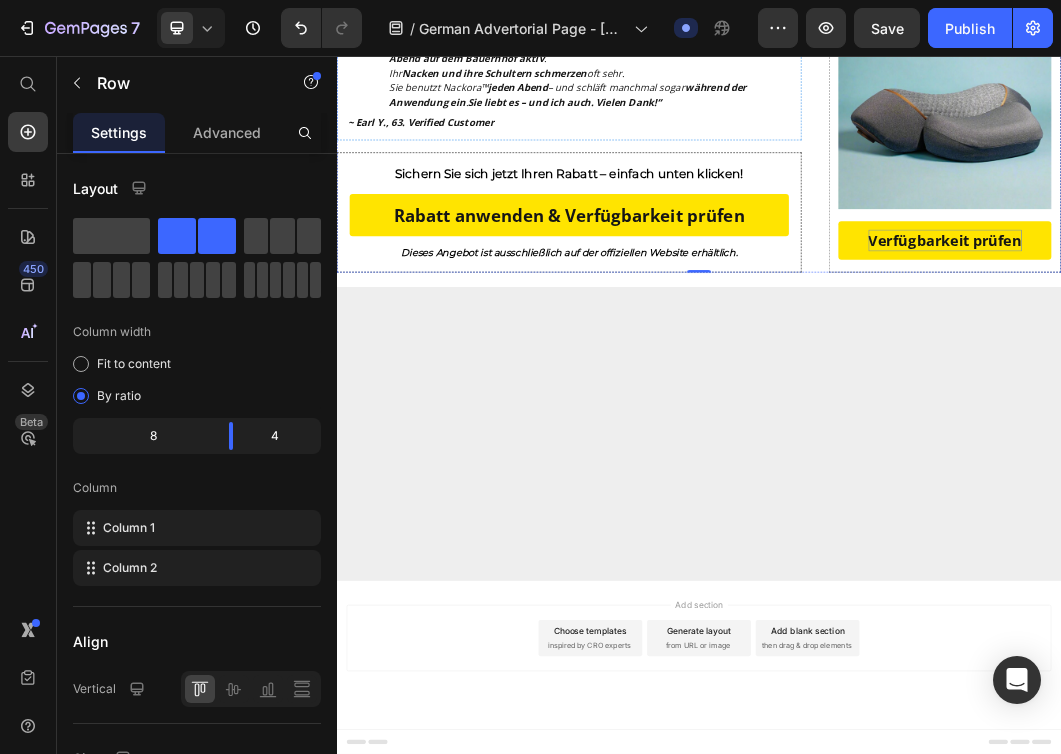 click at bounding box center (722, -2083) 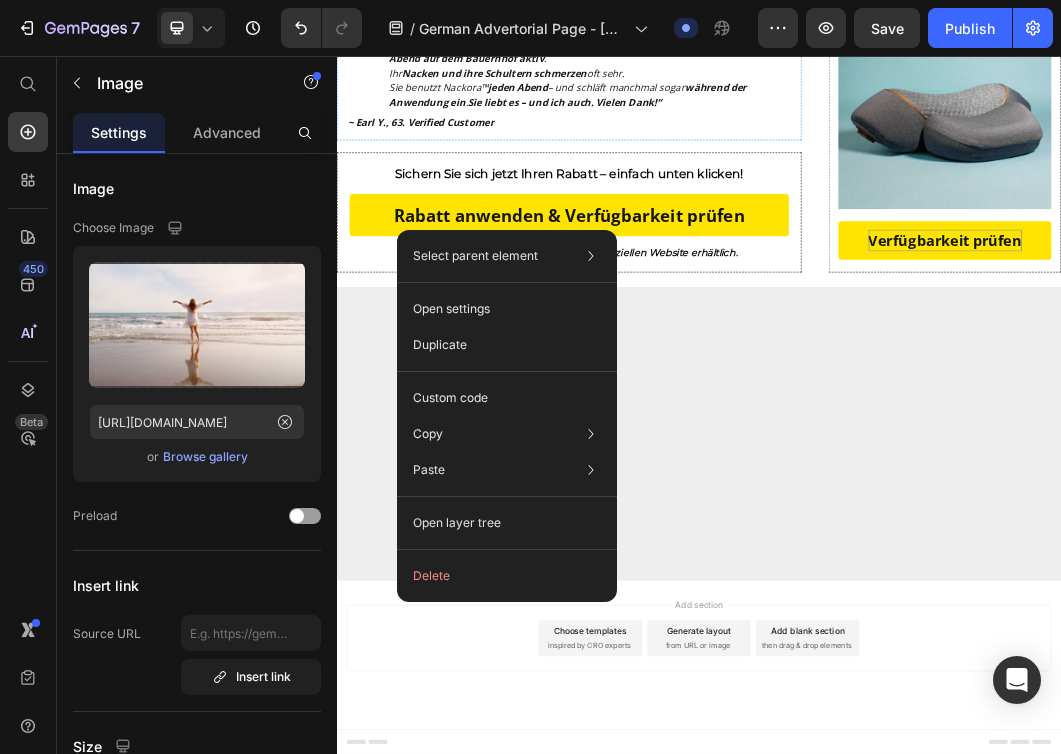 click at bounding box center (722, -2083) 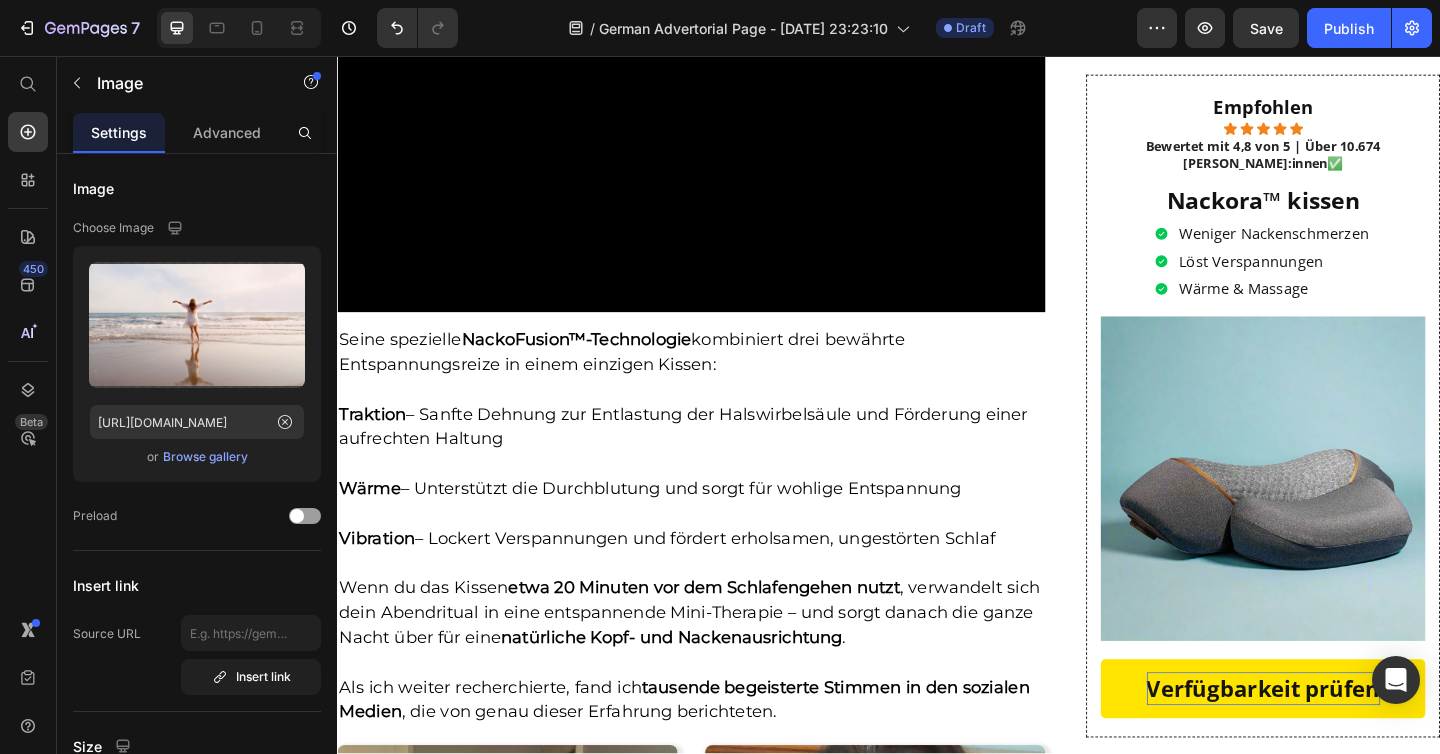 scroll, scrollTop: 5185, scrollLeft: 0, axis: vertical 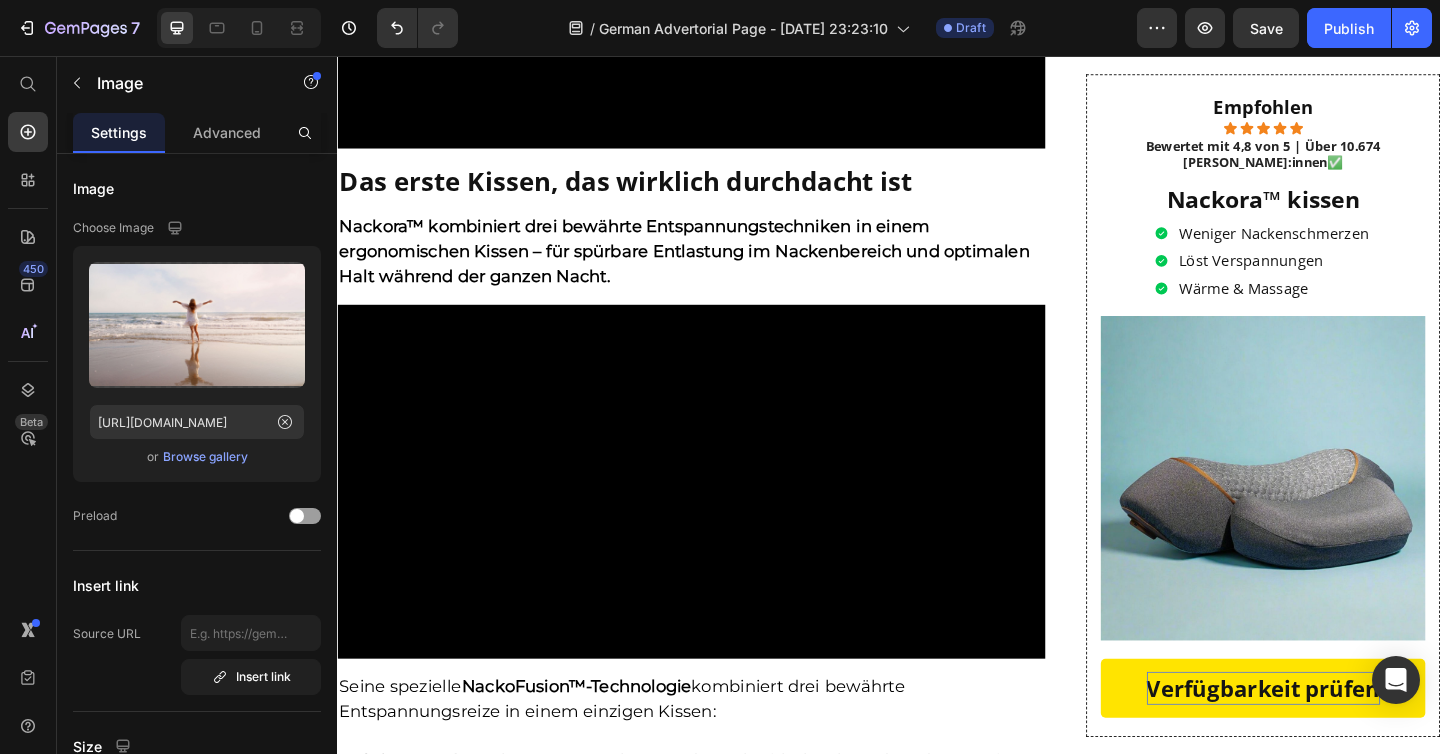 click at bounding box center (722, -1826) 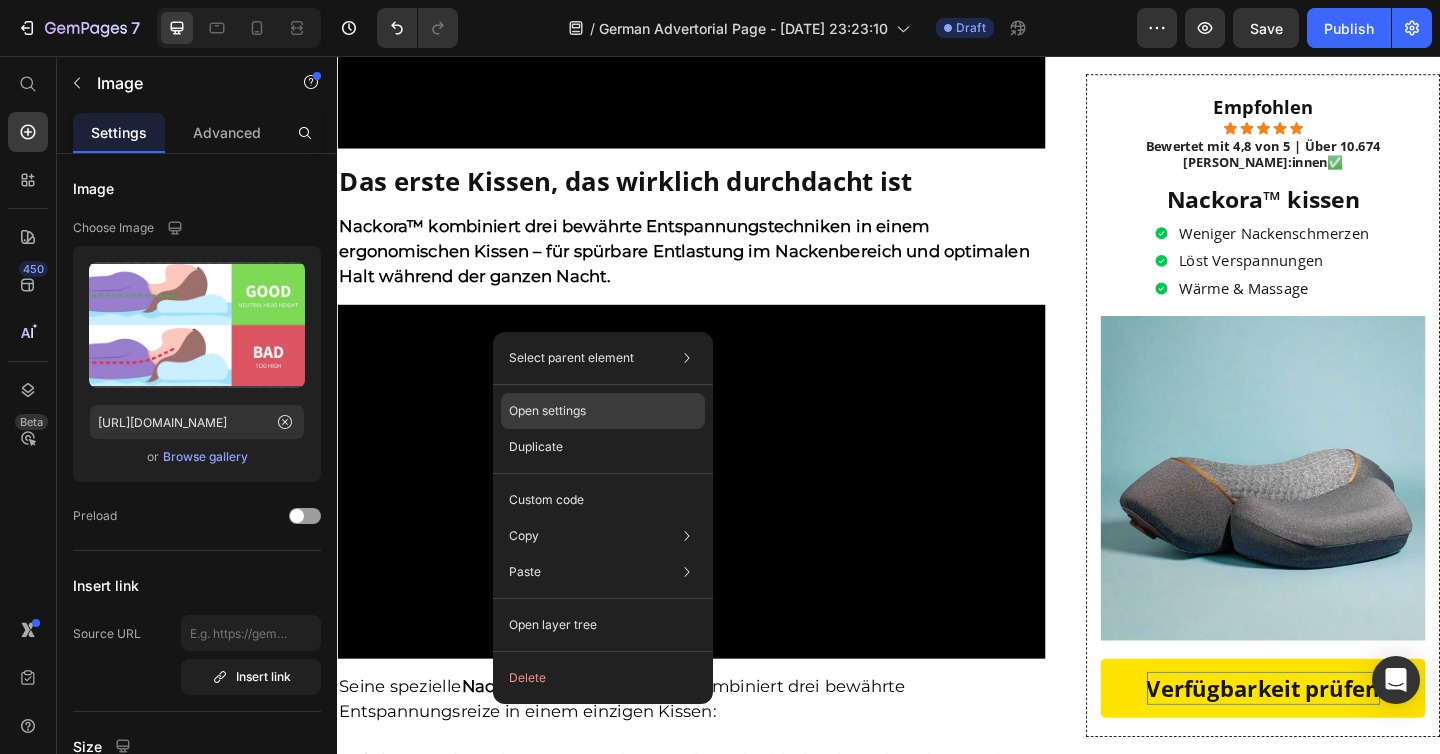 click on "Open settings" at bounding box center (547, 411) 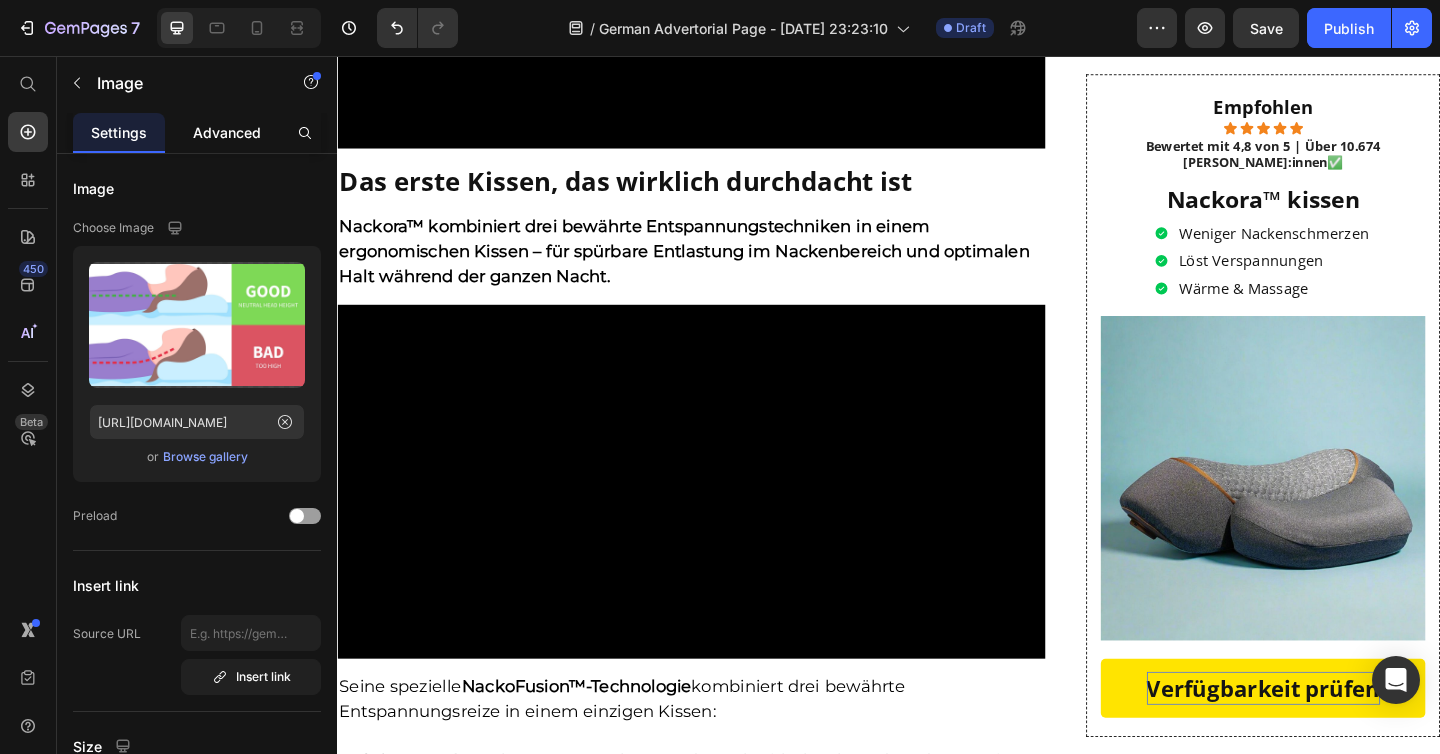 click on "Advanced" at bounding box center [227, 132] 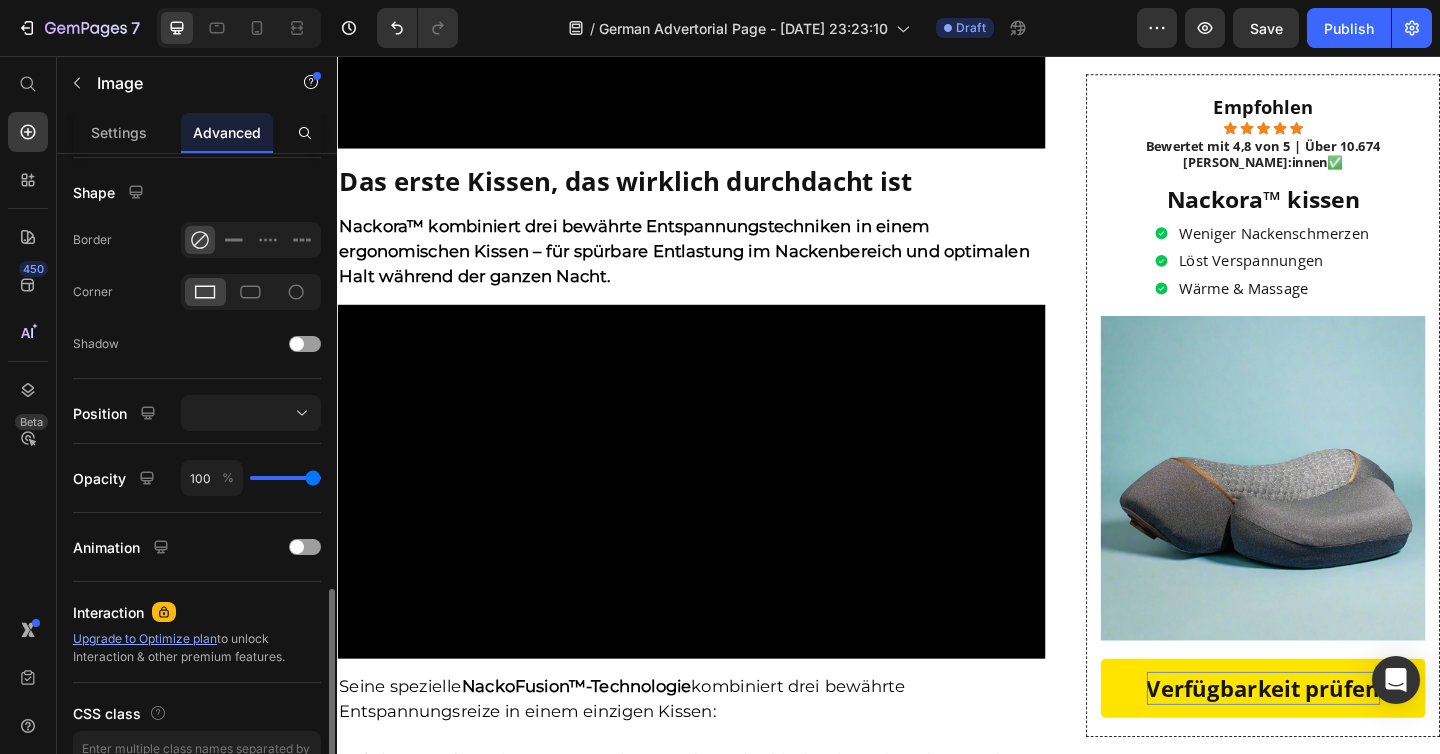 scroll, scrollTop: 612, scrollLeft: 0, axis: vertical 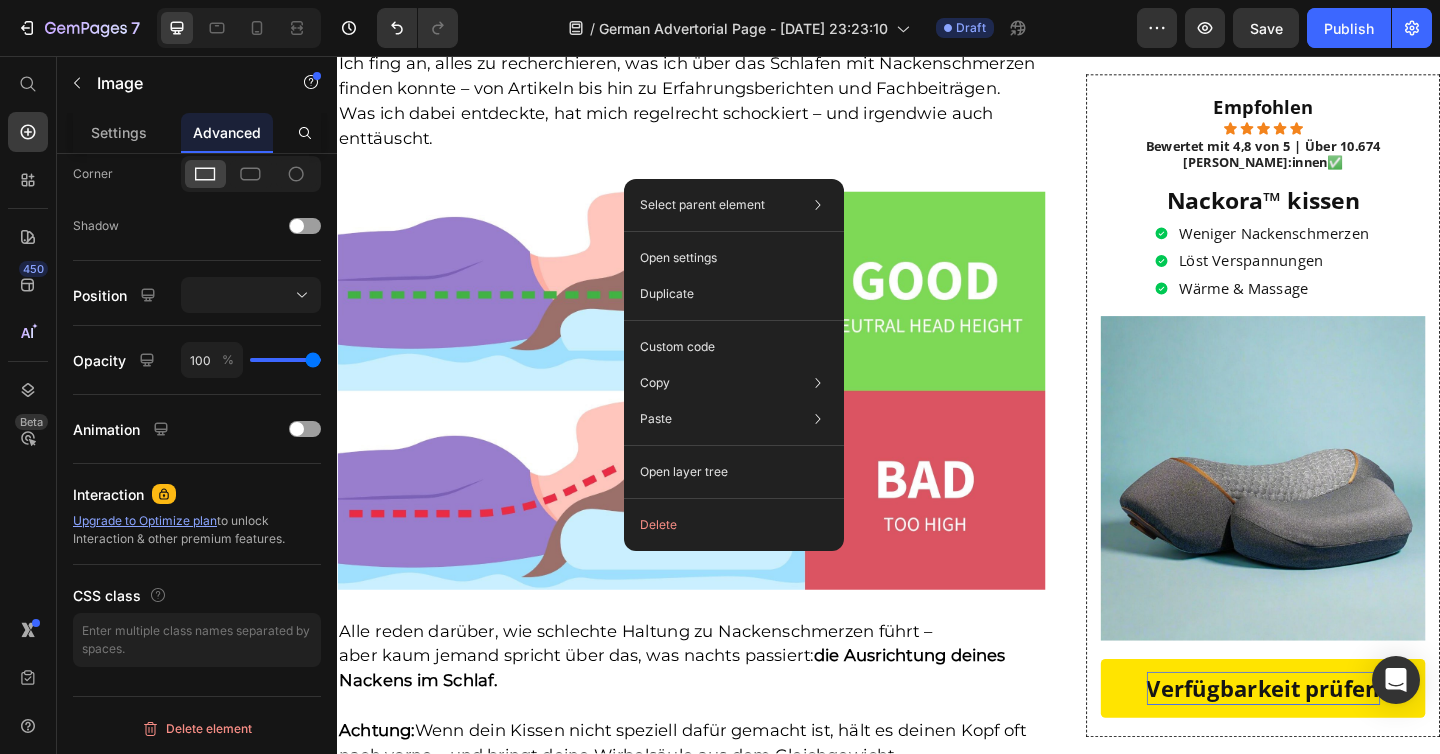 click at bounding box center [722, -619] 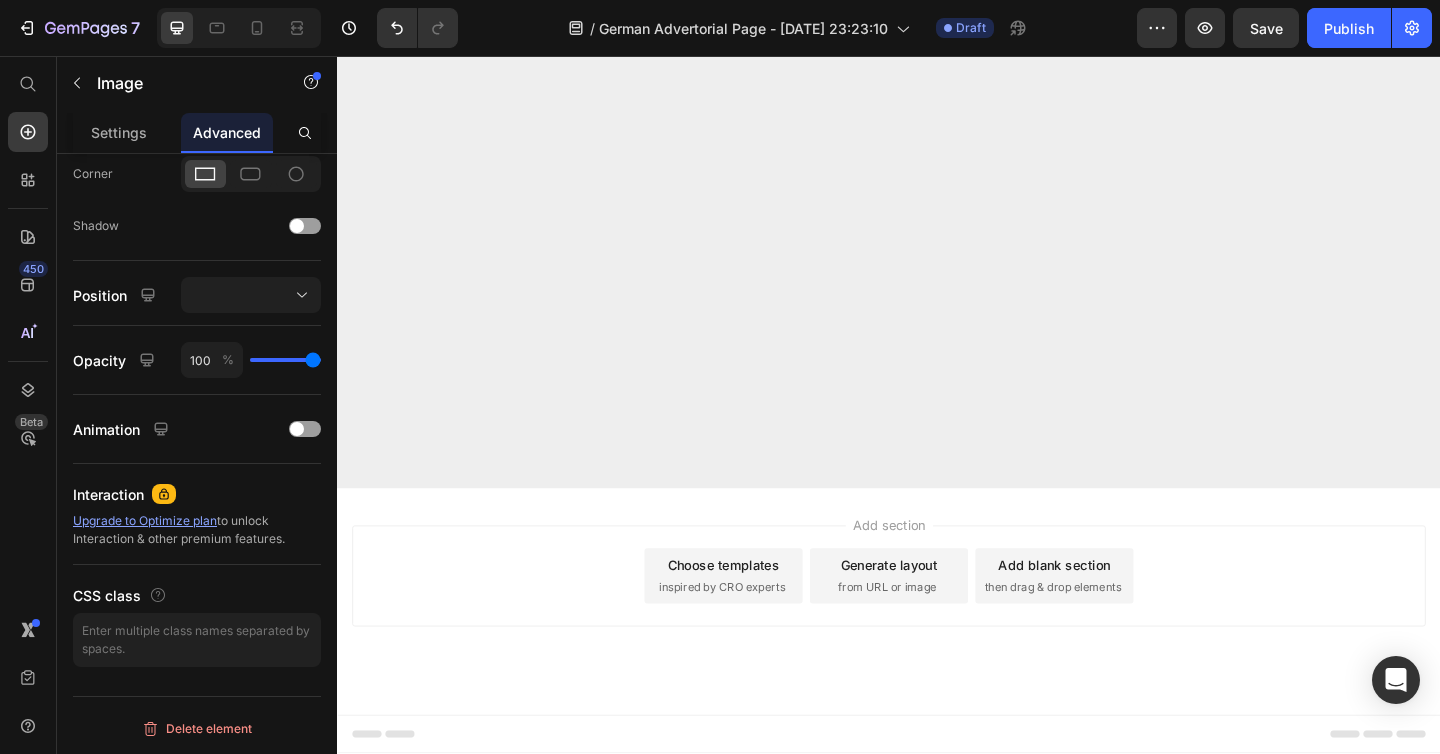 scroll, scrollTop: 15386, scrollLeft: 0, axis: vertical 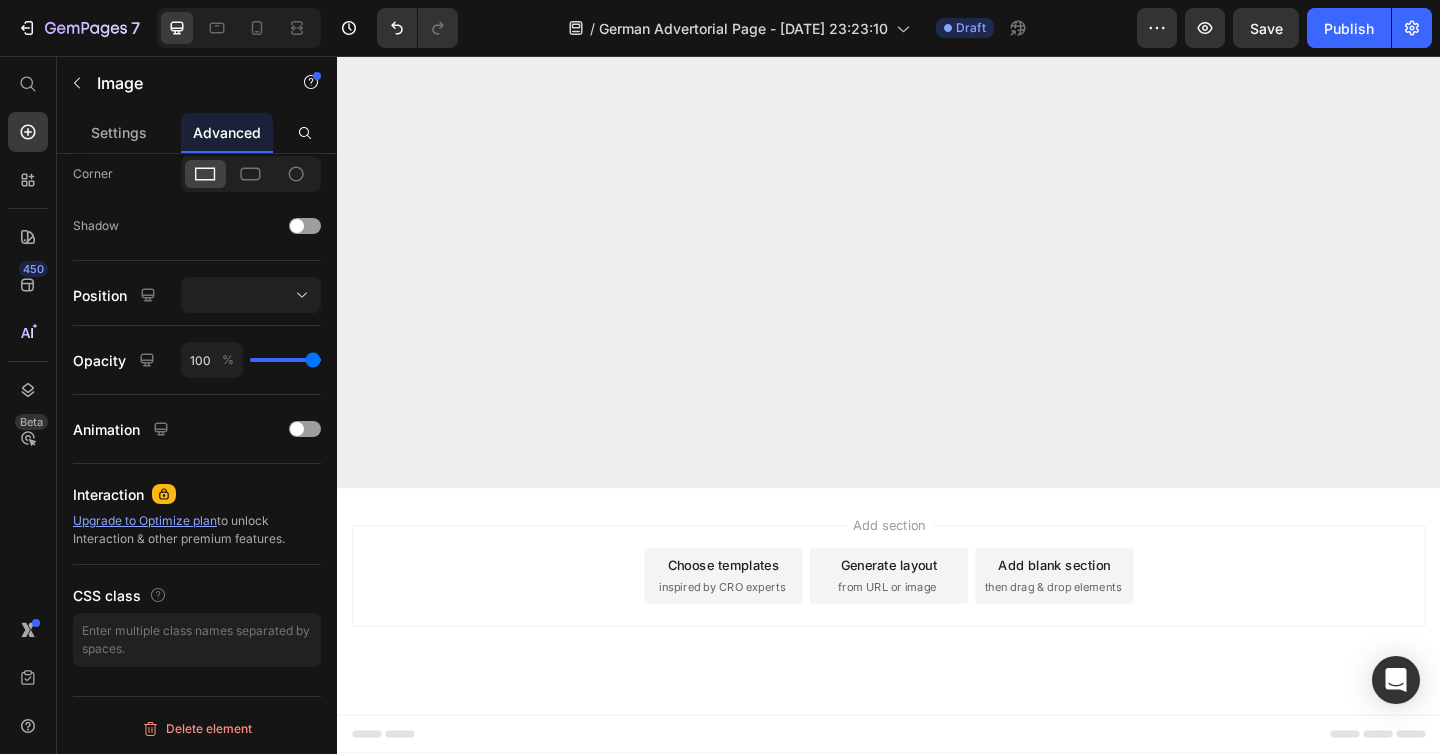 drag, startPoint x: 175, startPoint y: 13, endPoint x: 270, endPoint y: 146, distance: 163.44418 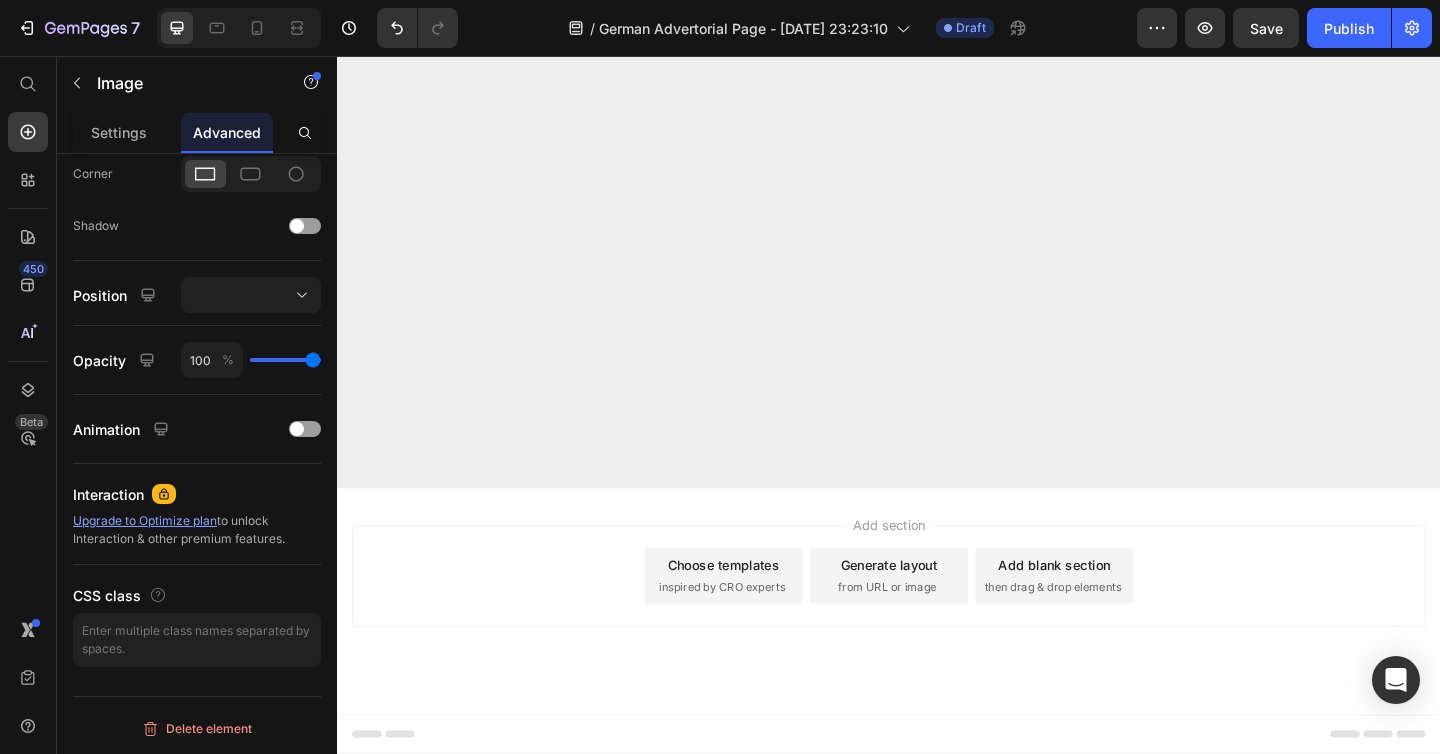 scroll, scrollTop: 0, scrollLeft: 0, axis: both 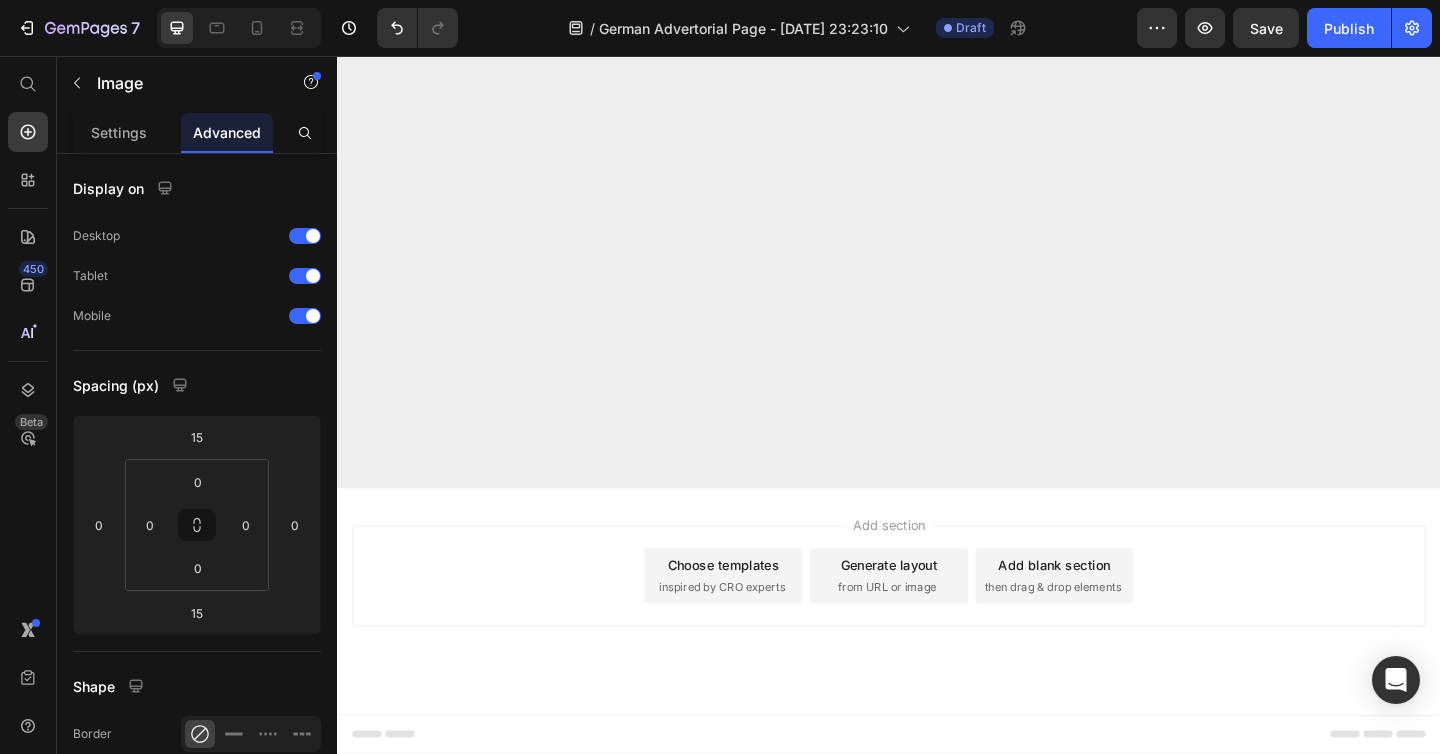 click on "Advanced" 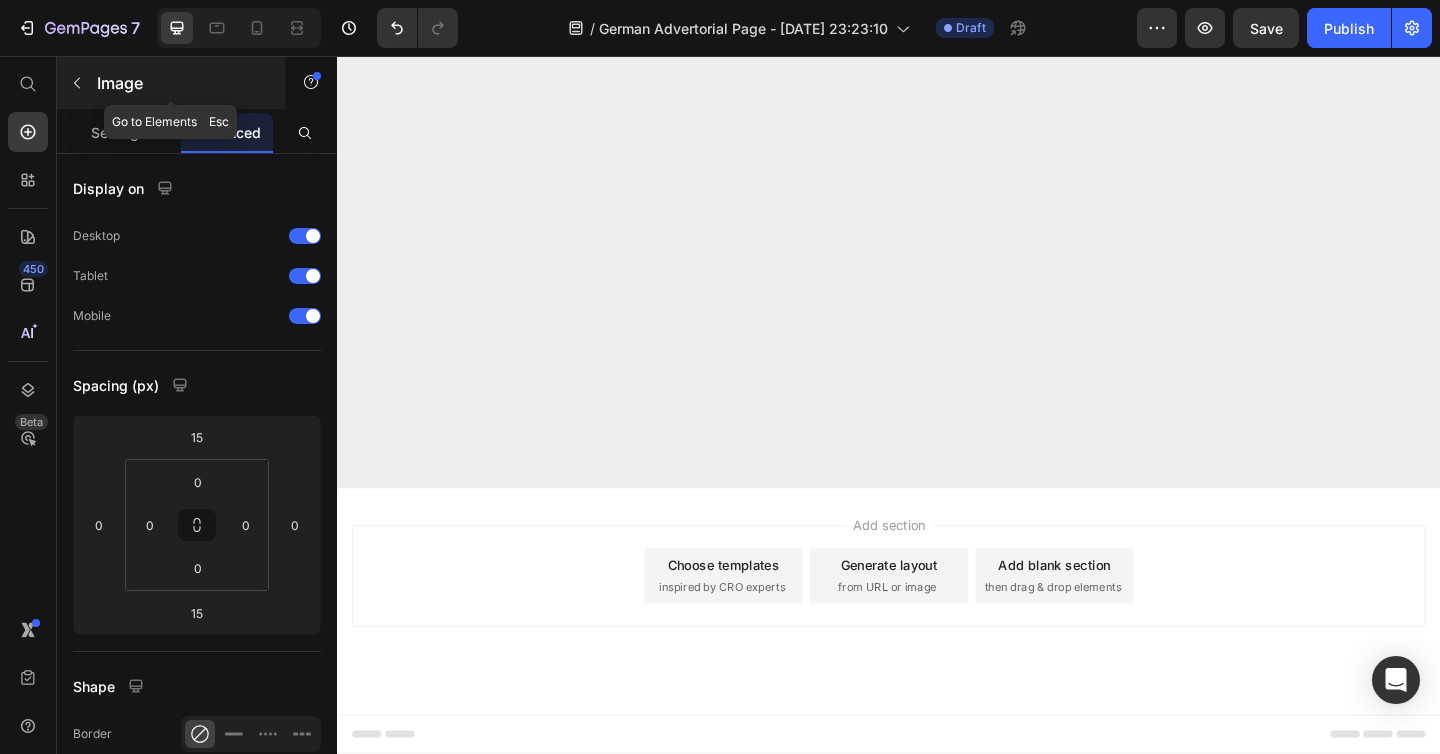 click 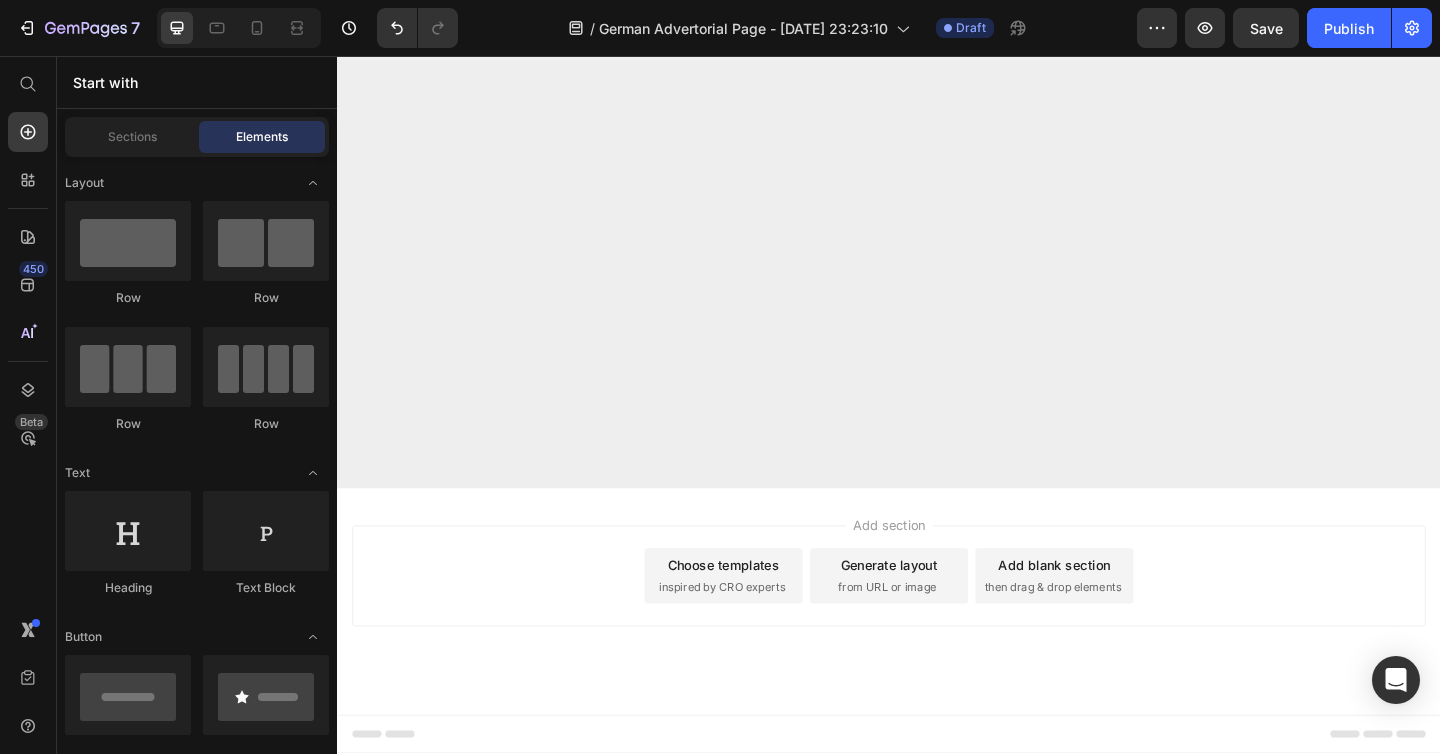 scroll, scrollTop: 14627, scrollLeft: 0, axis: vertical 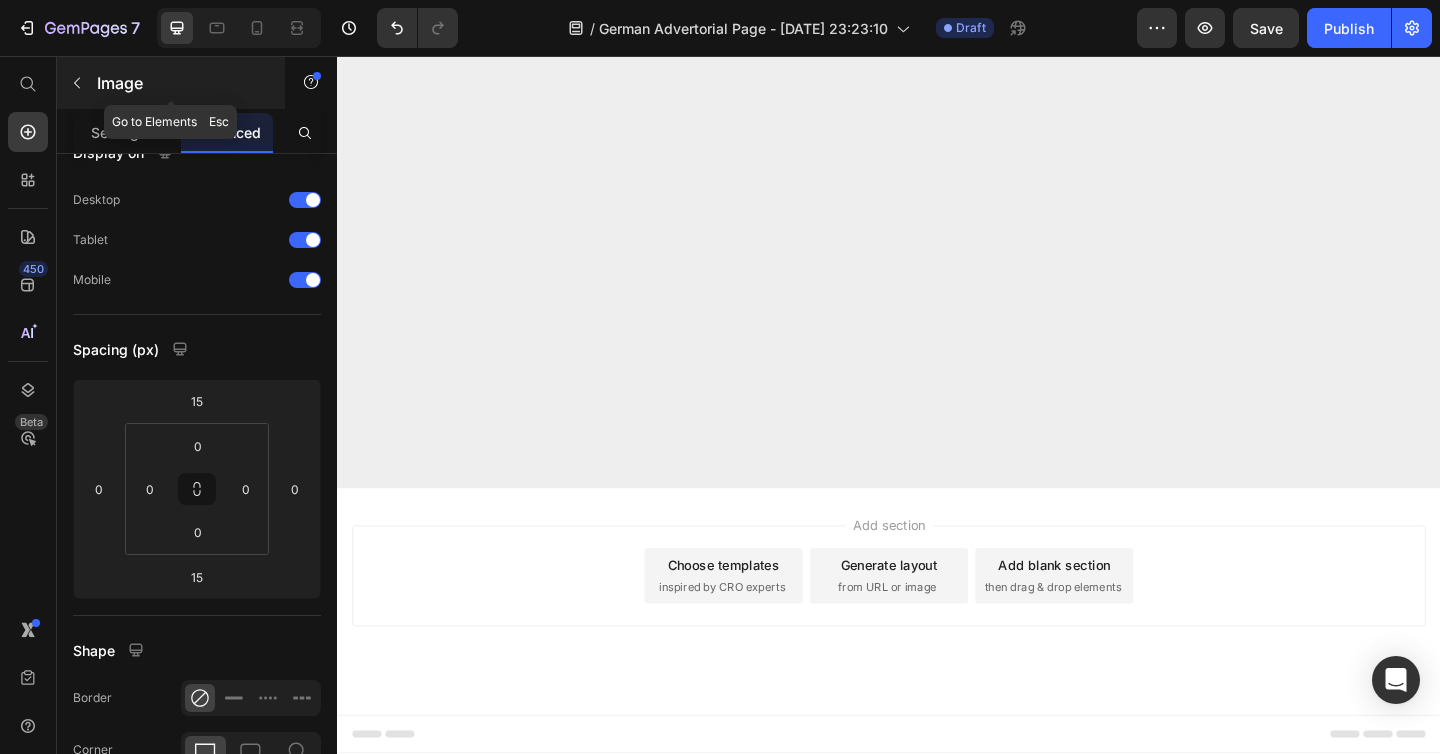 click 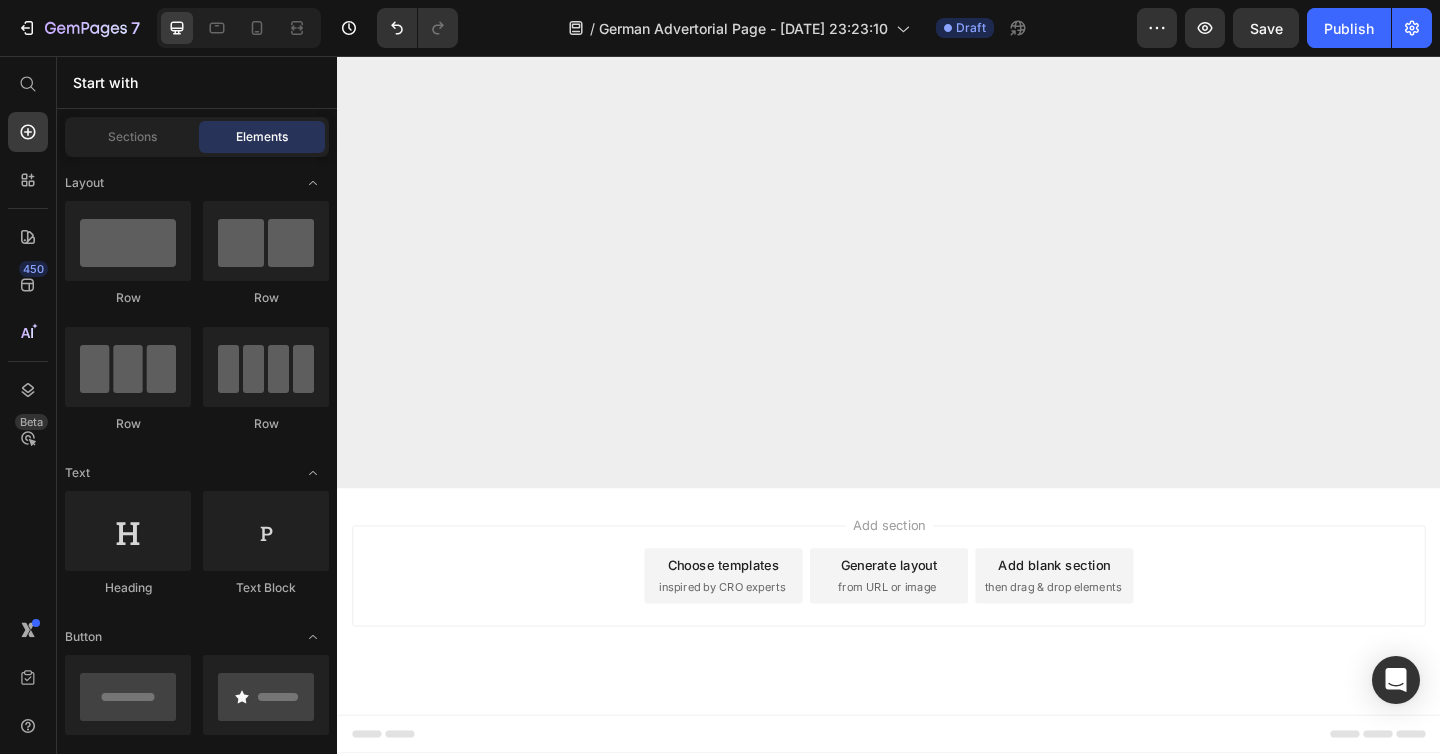 click at bounding box center [722, -1774] 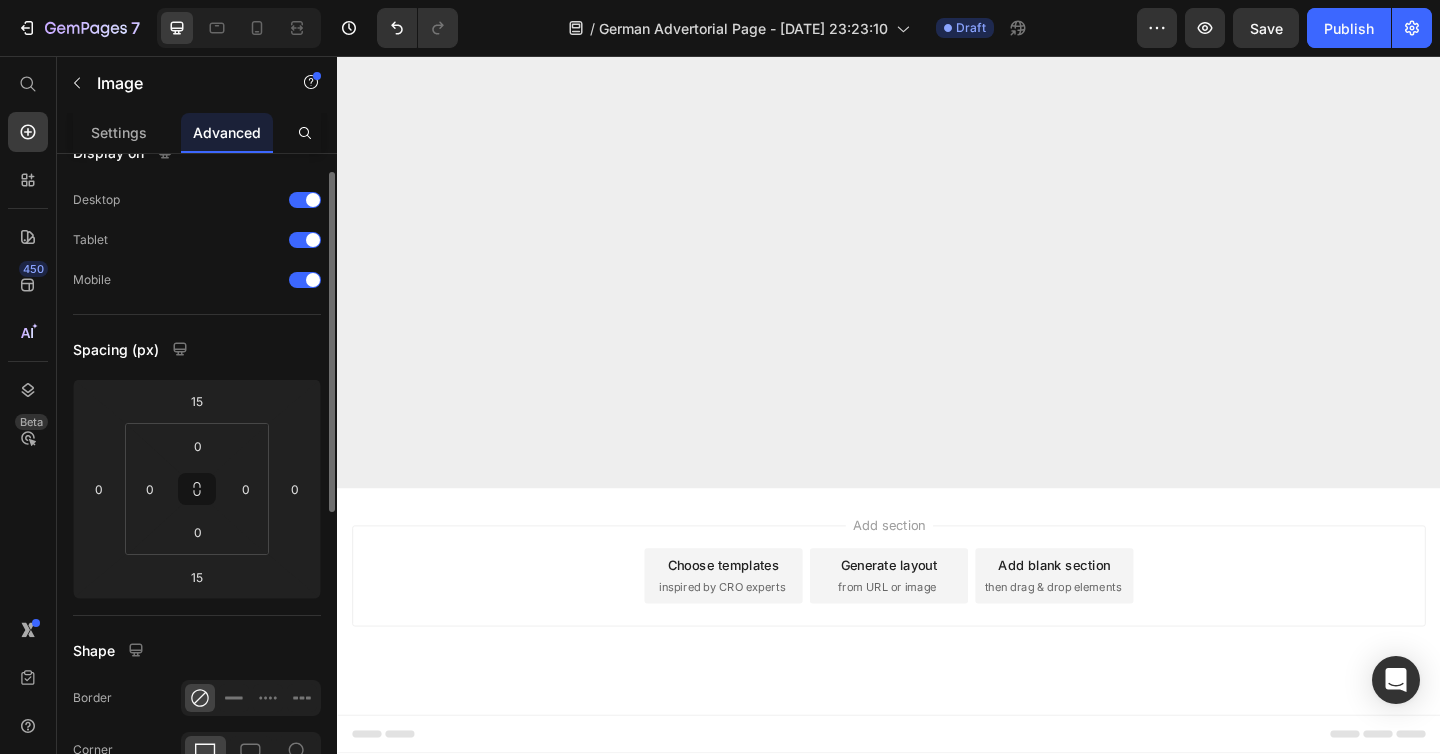 scroll, scrollTop: 0, scrollLeft: 0, axis: both 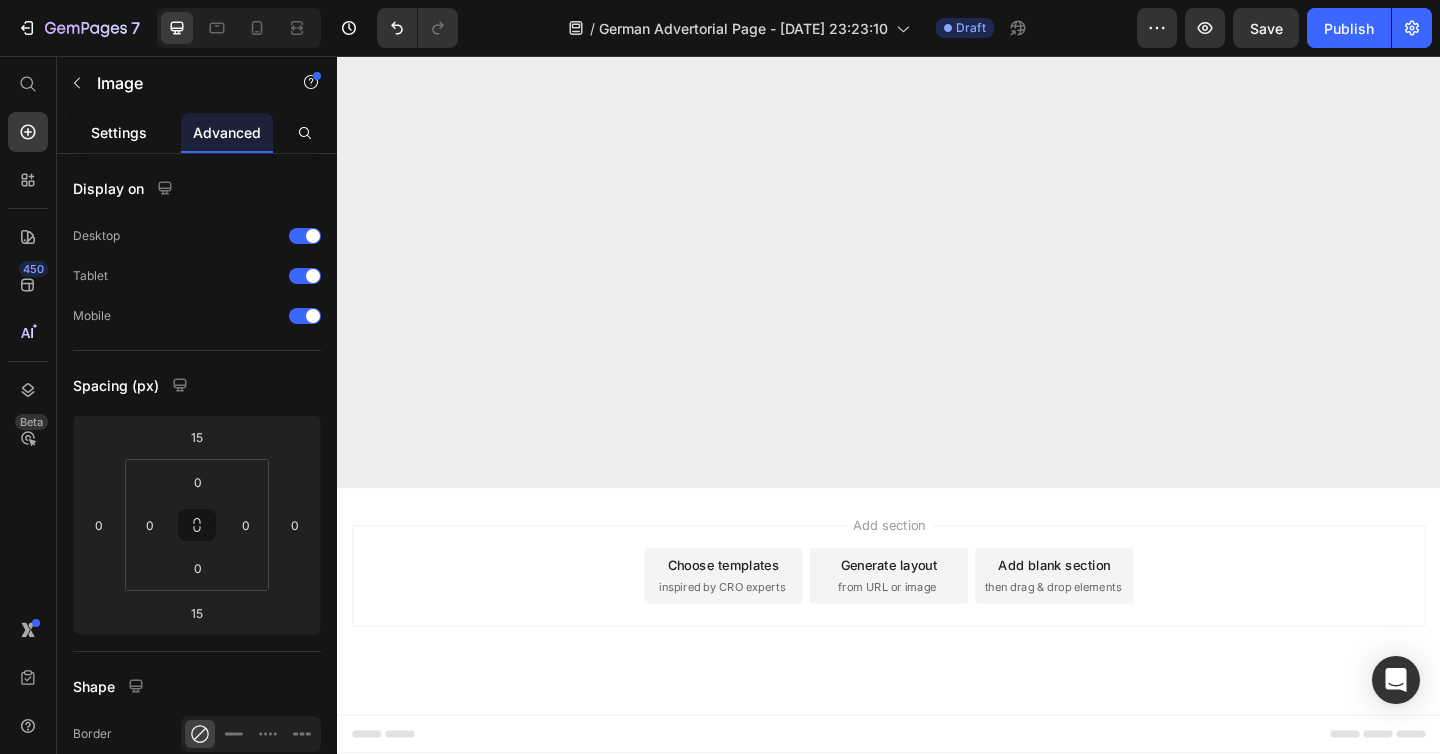 click on "Settings" at bounding box center (119, 132) 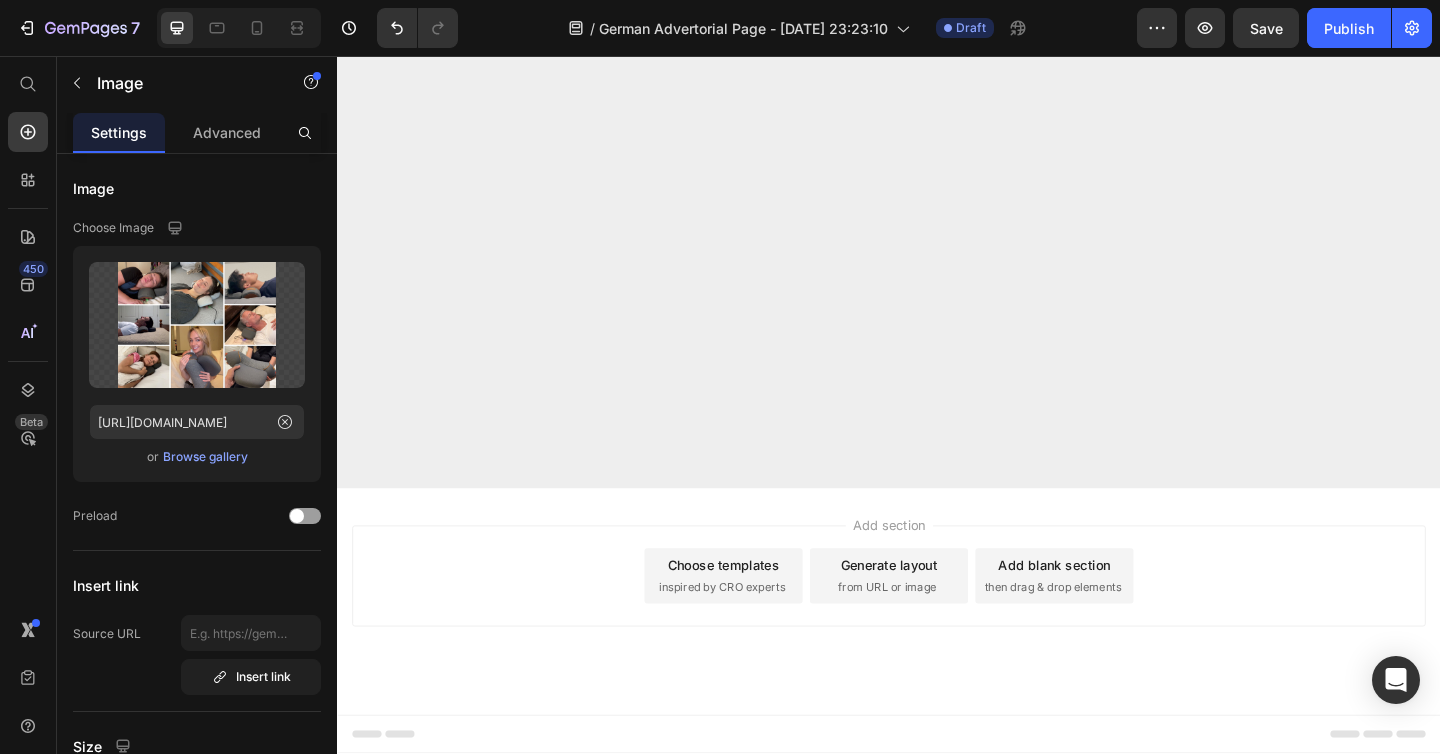 drag, startPoint x: 98, startPoint y: 422, endPoint x: 114, endPoint y: 34, distance: 388.32974 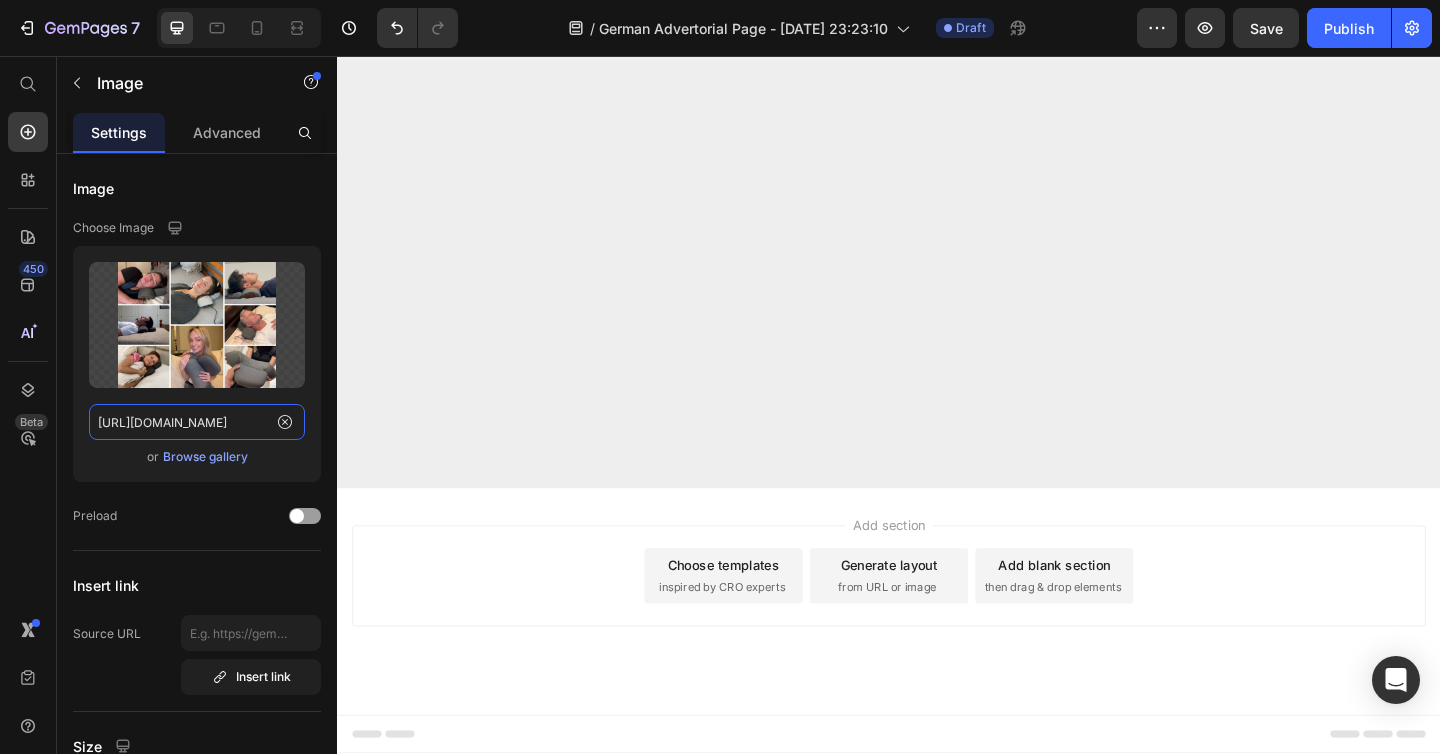 scroll, scrollTop: 13503, scrollLeft: 0, axis: vertical 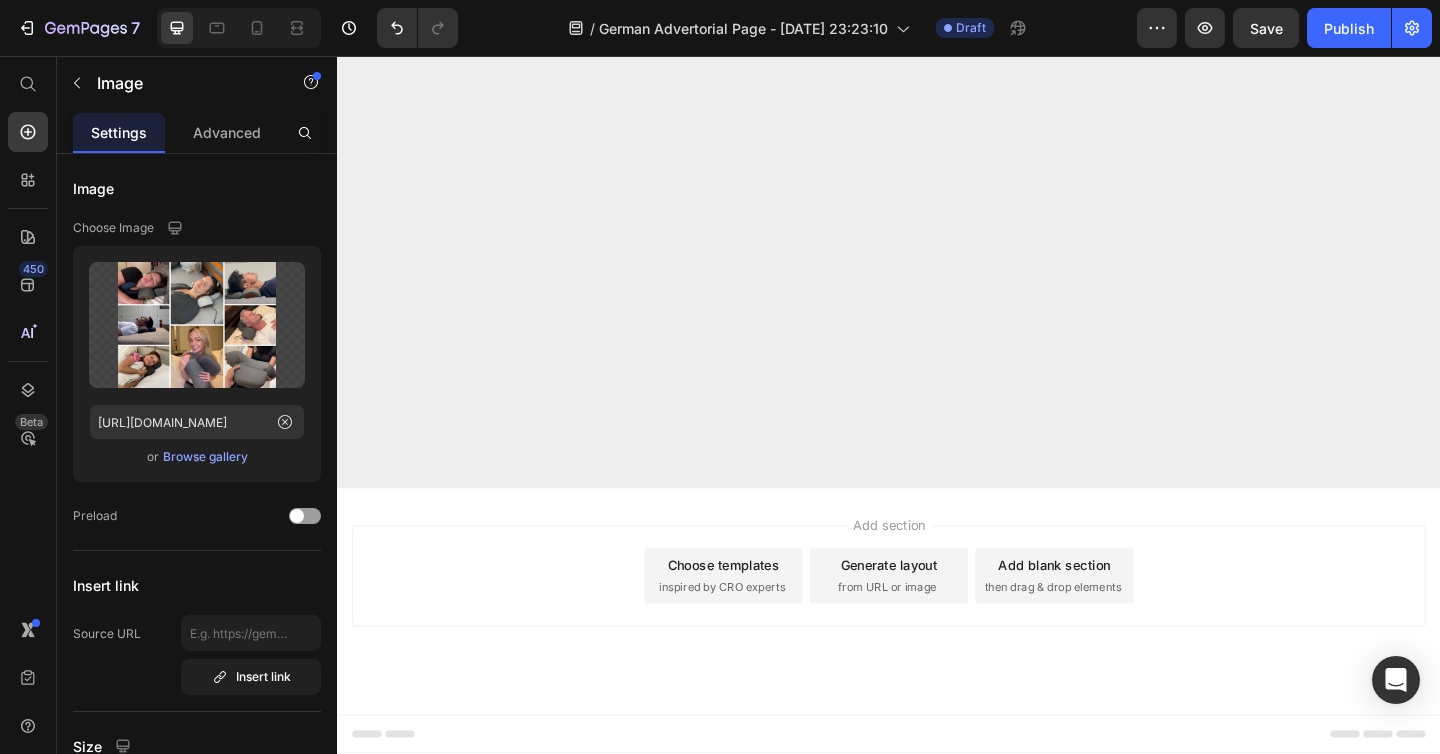 click at bounding box center (722, -2481) 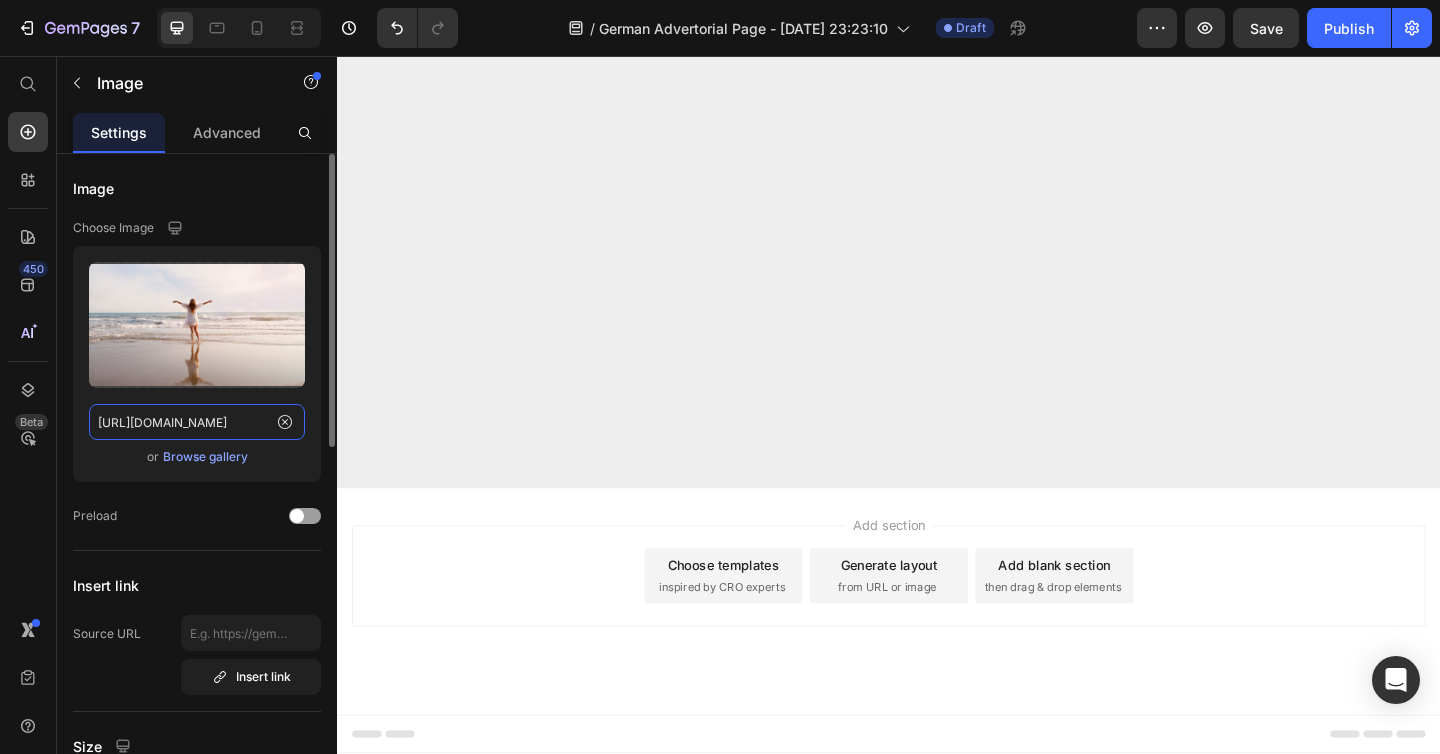 click on "[URL][DOMAIN_NAME]" 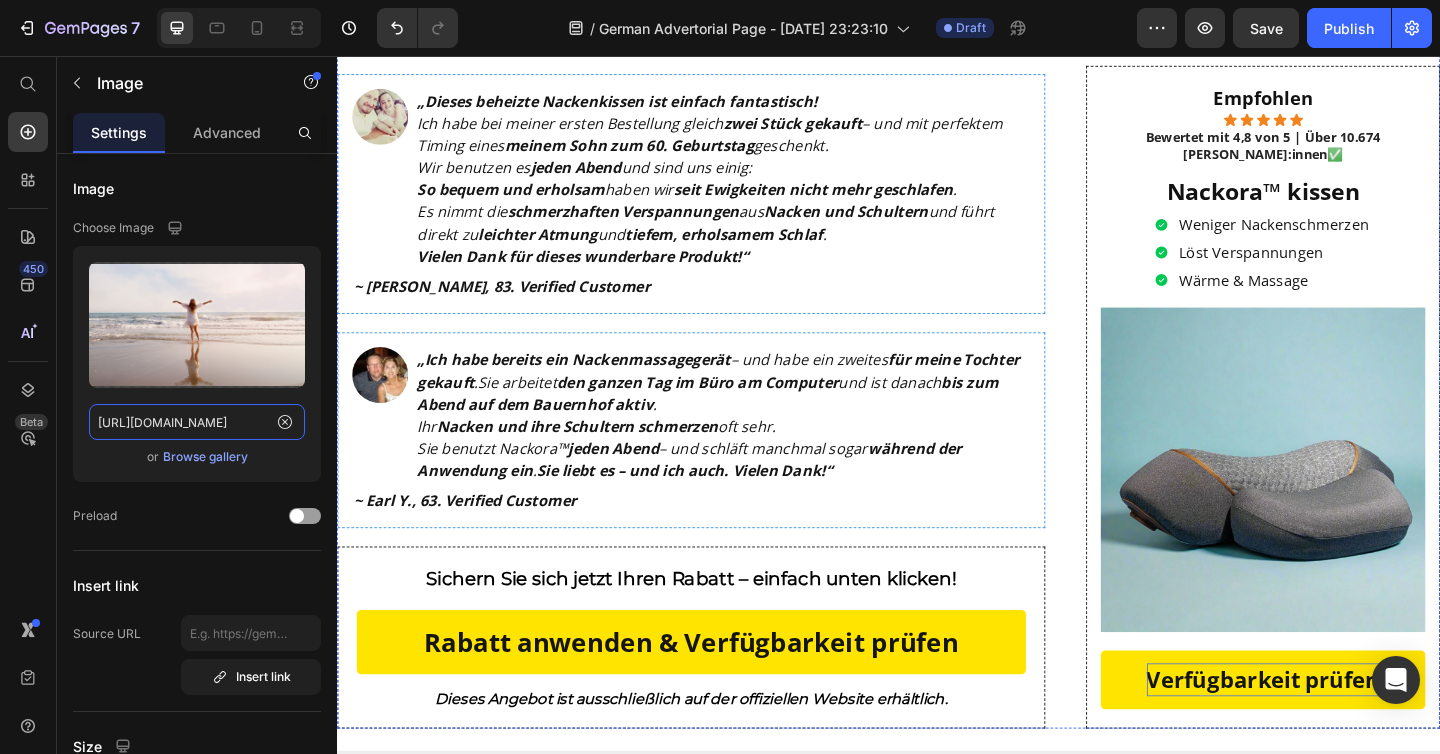 scroll, scrollTop: 12322, scrollLeft: 0, axis: vertical 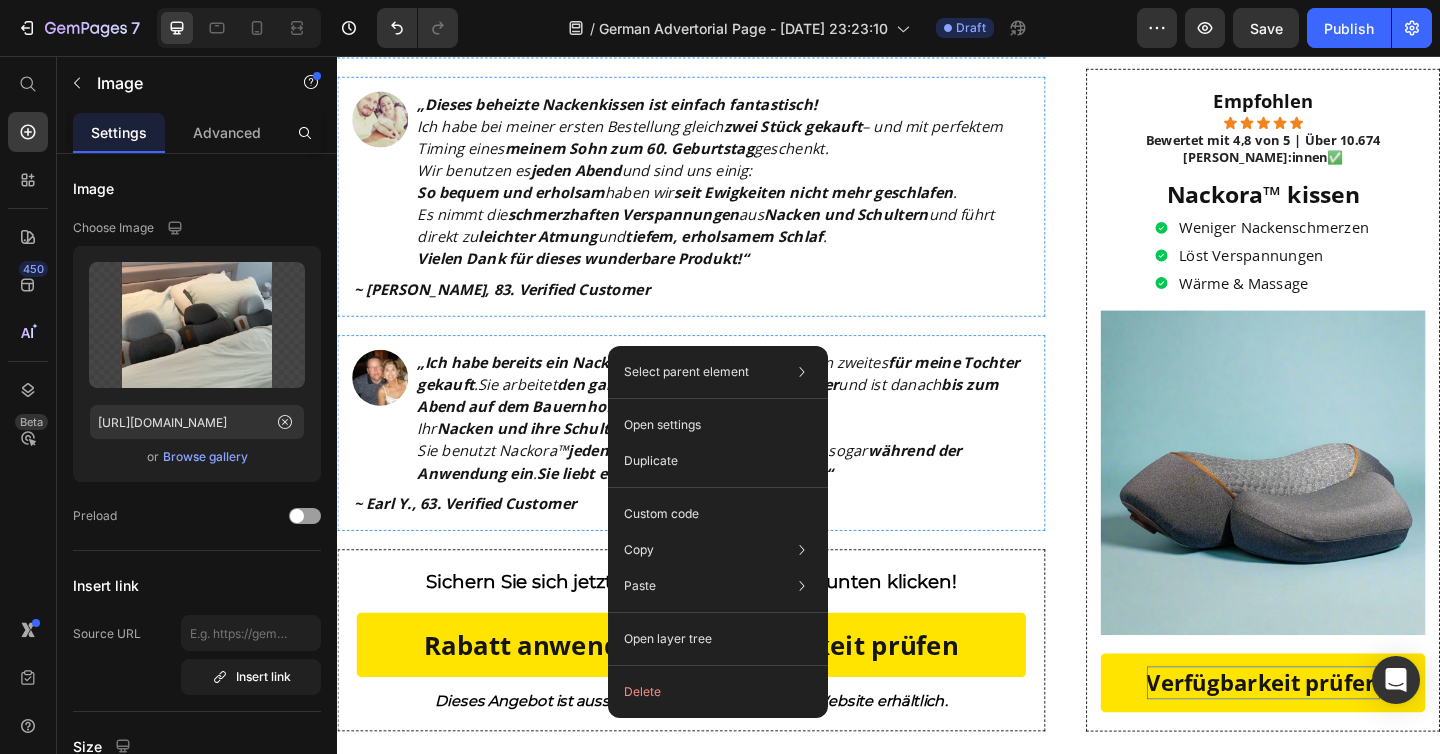 click on "Select parent element Section Row 2 cols Image Open settings Duplicate Custom code Copy Copy element  Cmd + C Copy style  Copy class  .g-HaQJmU2Q Paste Paste element  Cmd + V Paste style  Cmd + Shift + V  Please allow access tp clipboard to paste content from other pages  Allow Access Open layer tree  Delete" at bounding box center (718, 532) 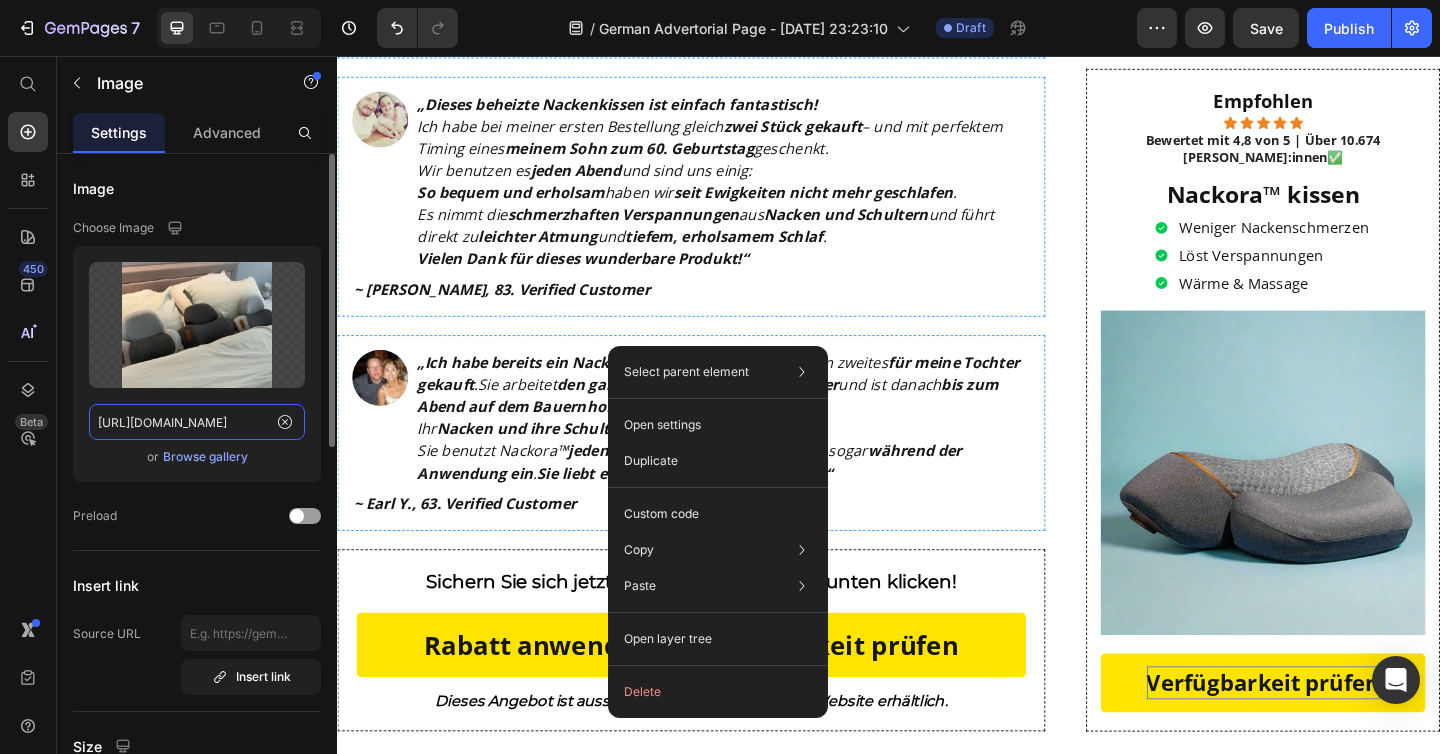 click on "[URL][DOMAIN_NAME]" 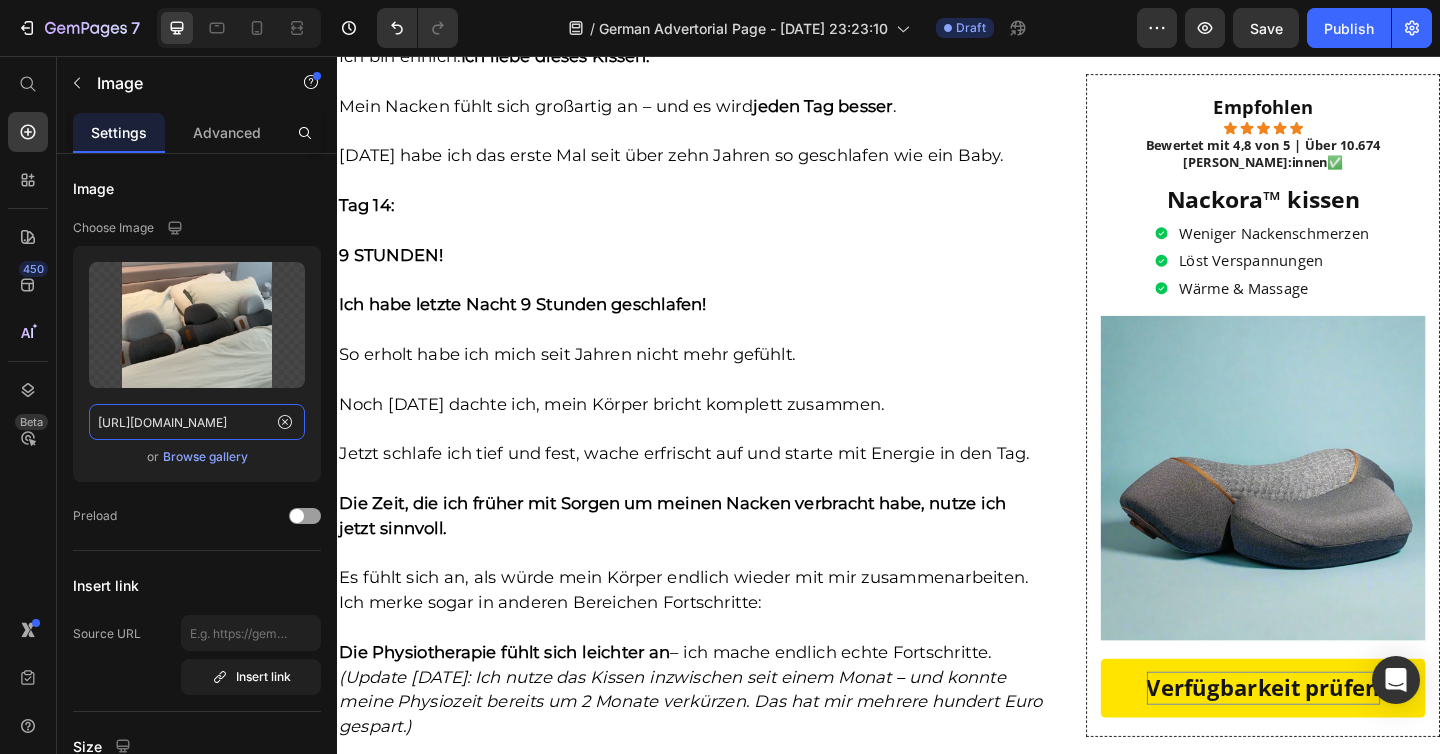 scroll, scrollTop: 8837, scrollLeft: 0, axis: vertical 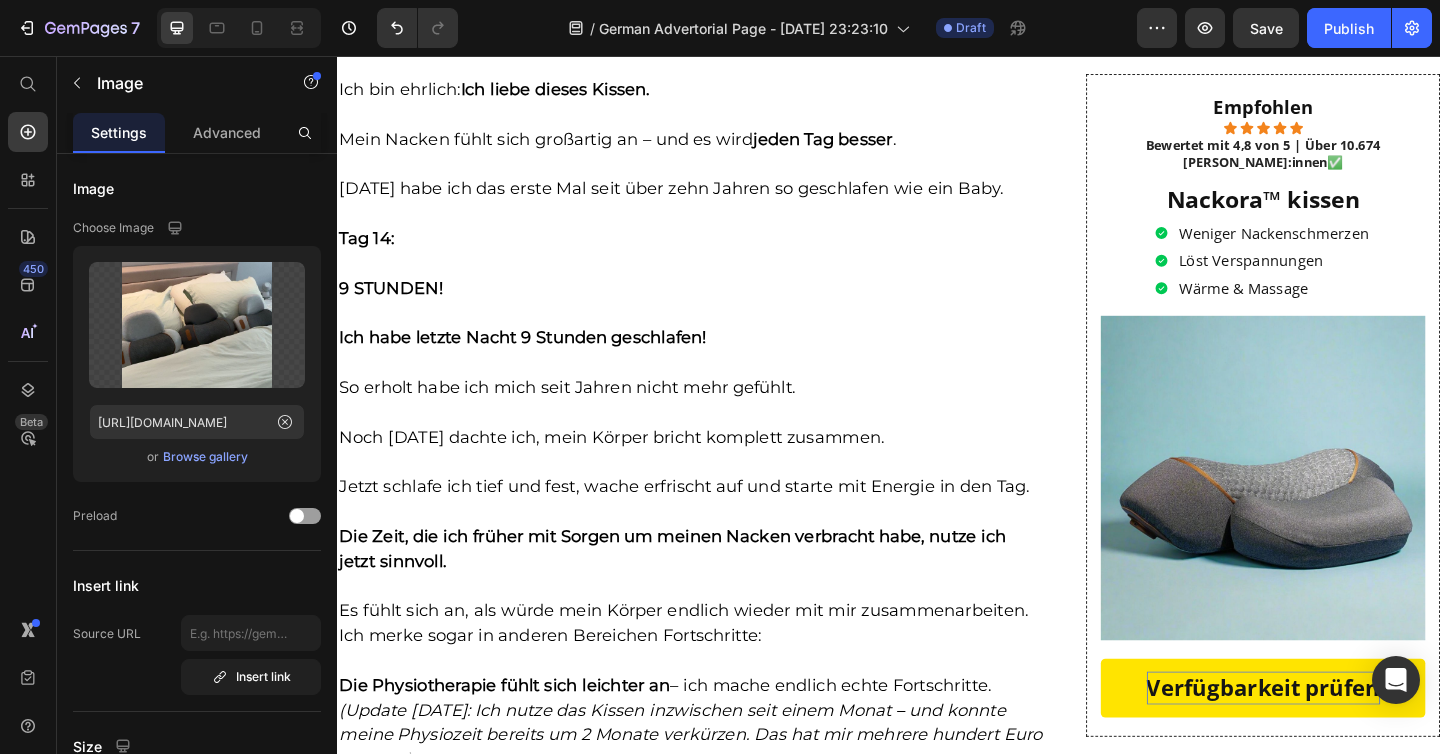 click at bounding box center [922, -1851] 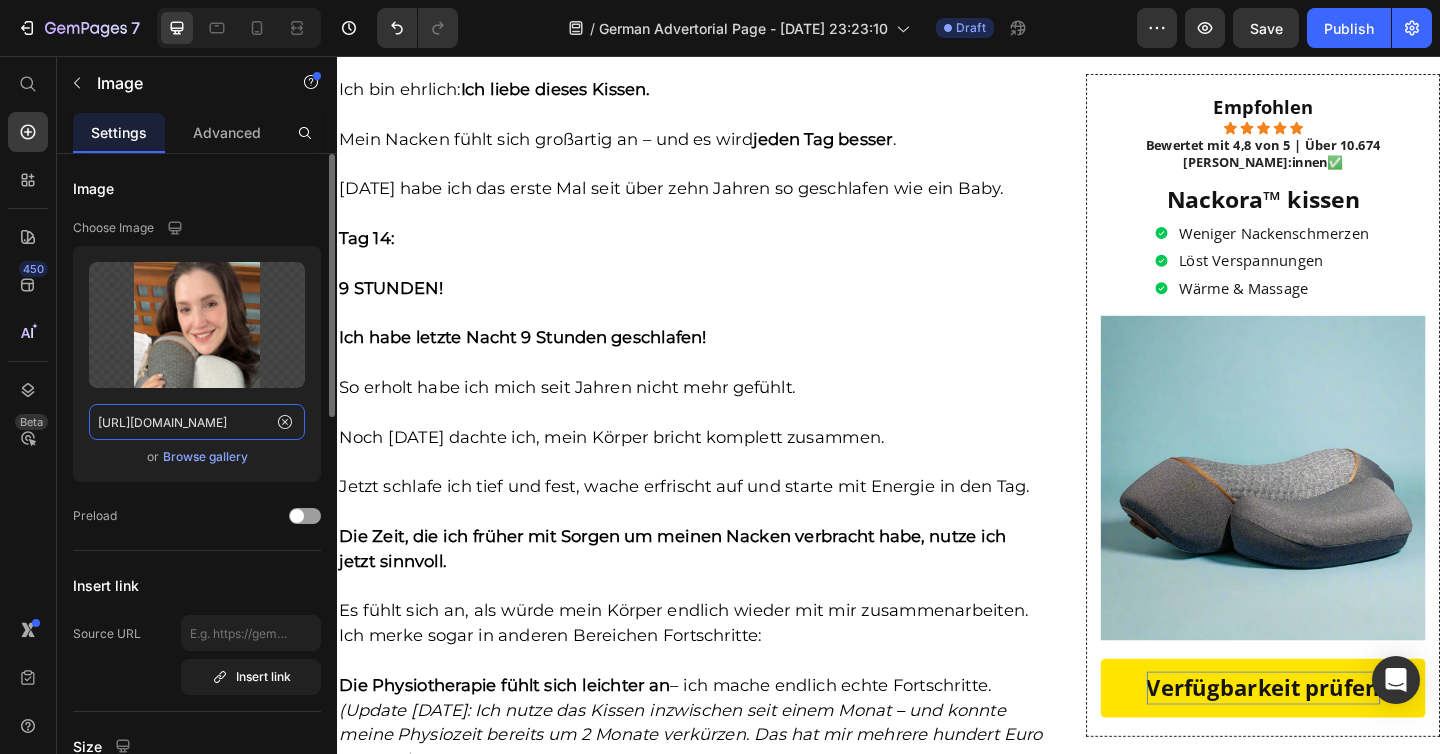 click on "[URL][DOMAIN_NAME]" 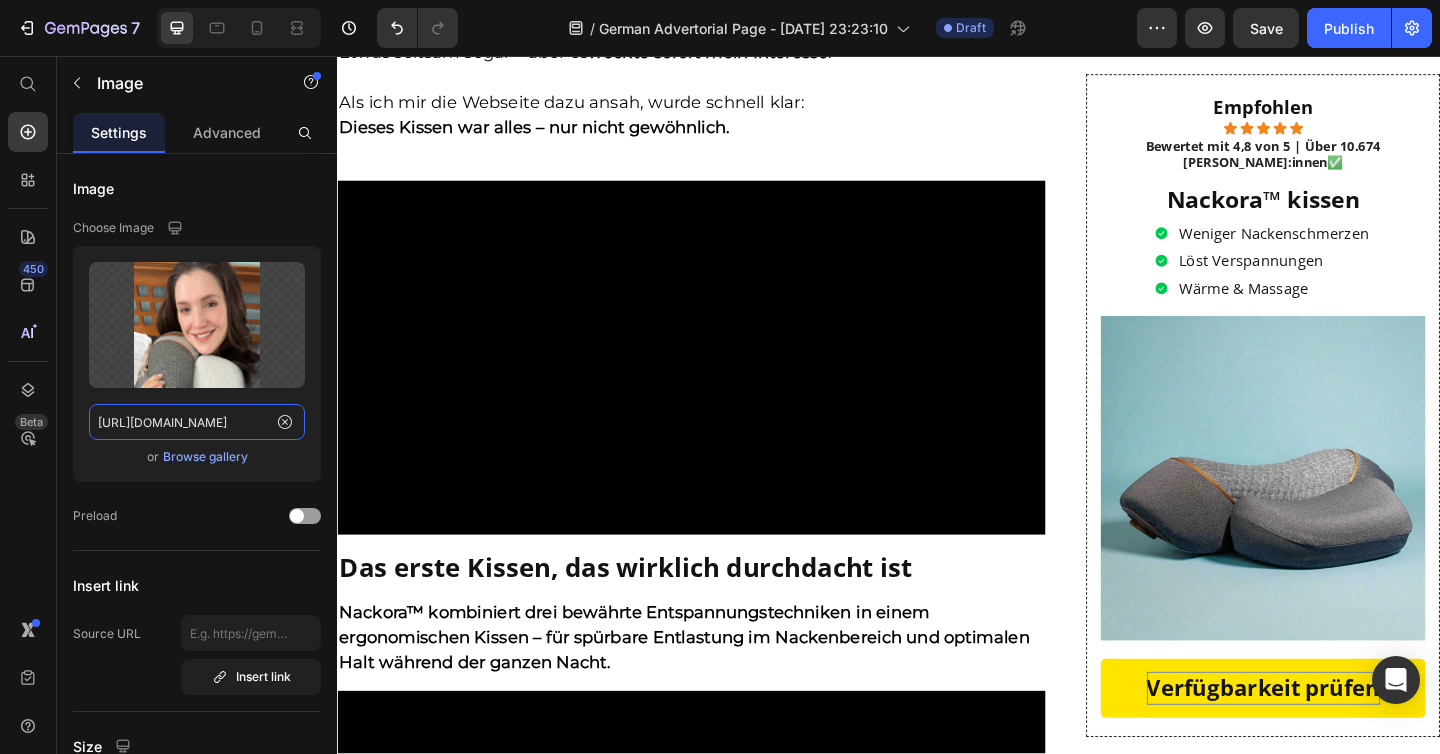 scroll, scrollTop: 5196, scrollLeft: 0, axis: vertical 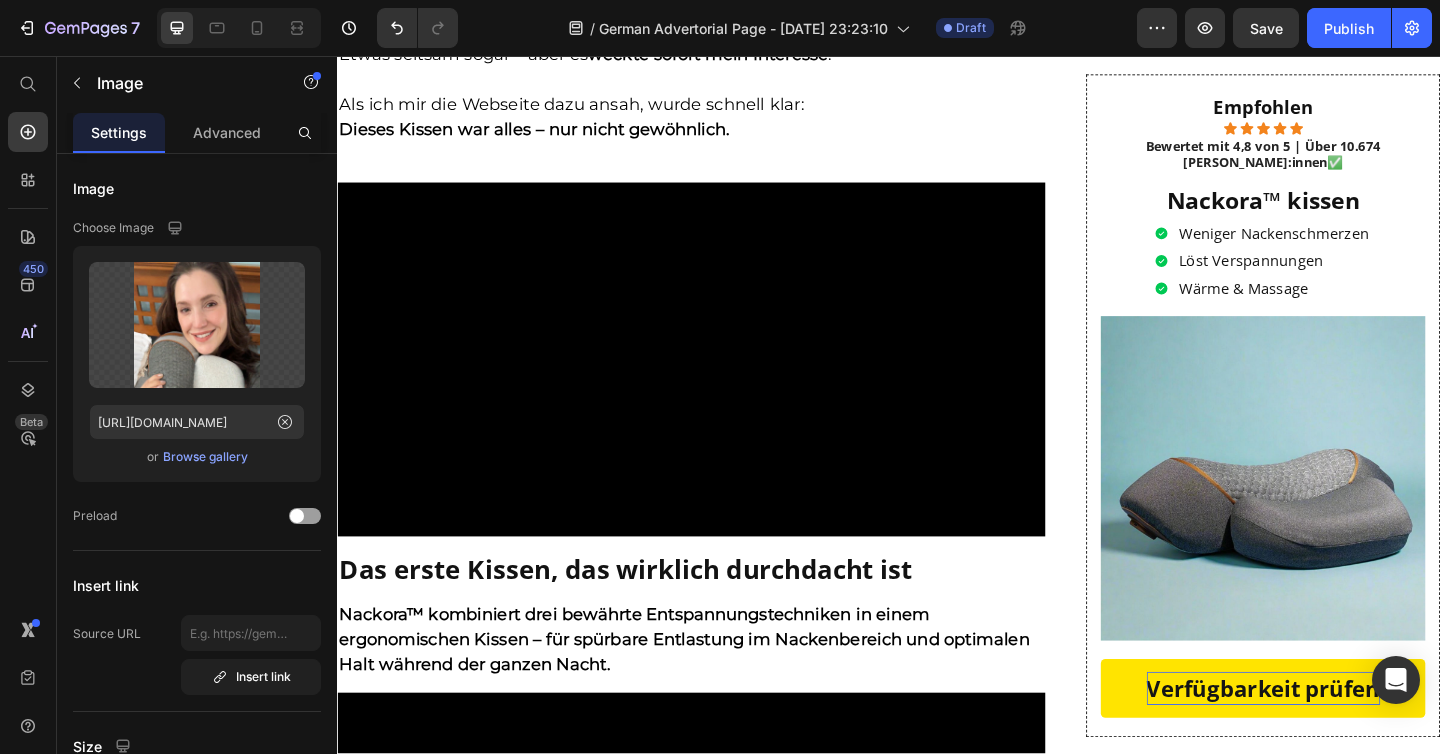 click at bounding box center (722, -1621) 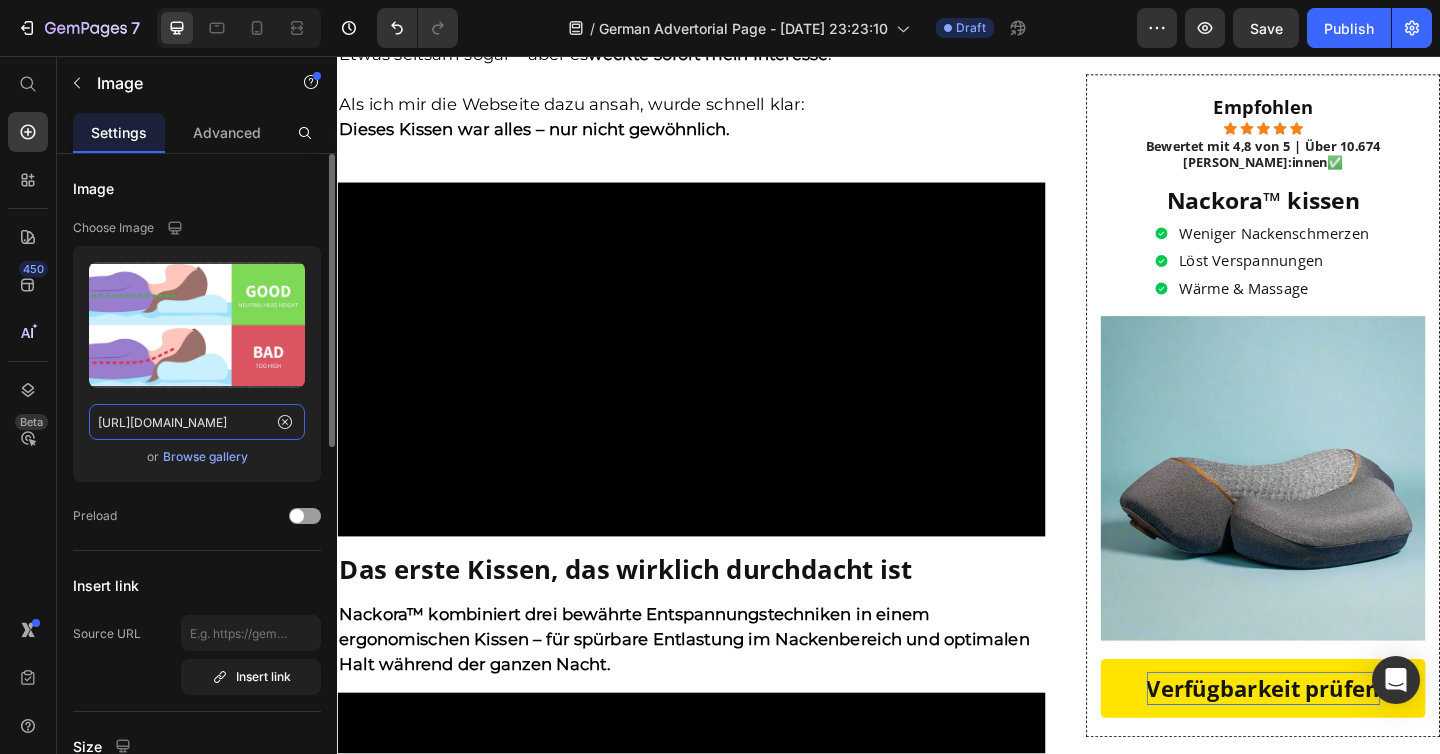 click on "[URL][DOMAIN_NAME]" 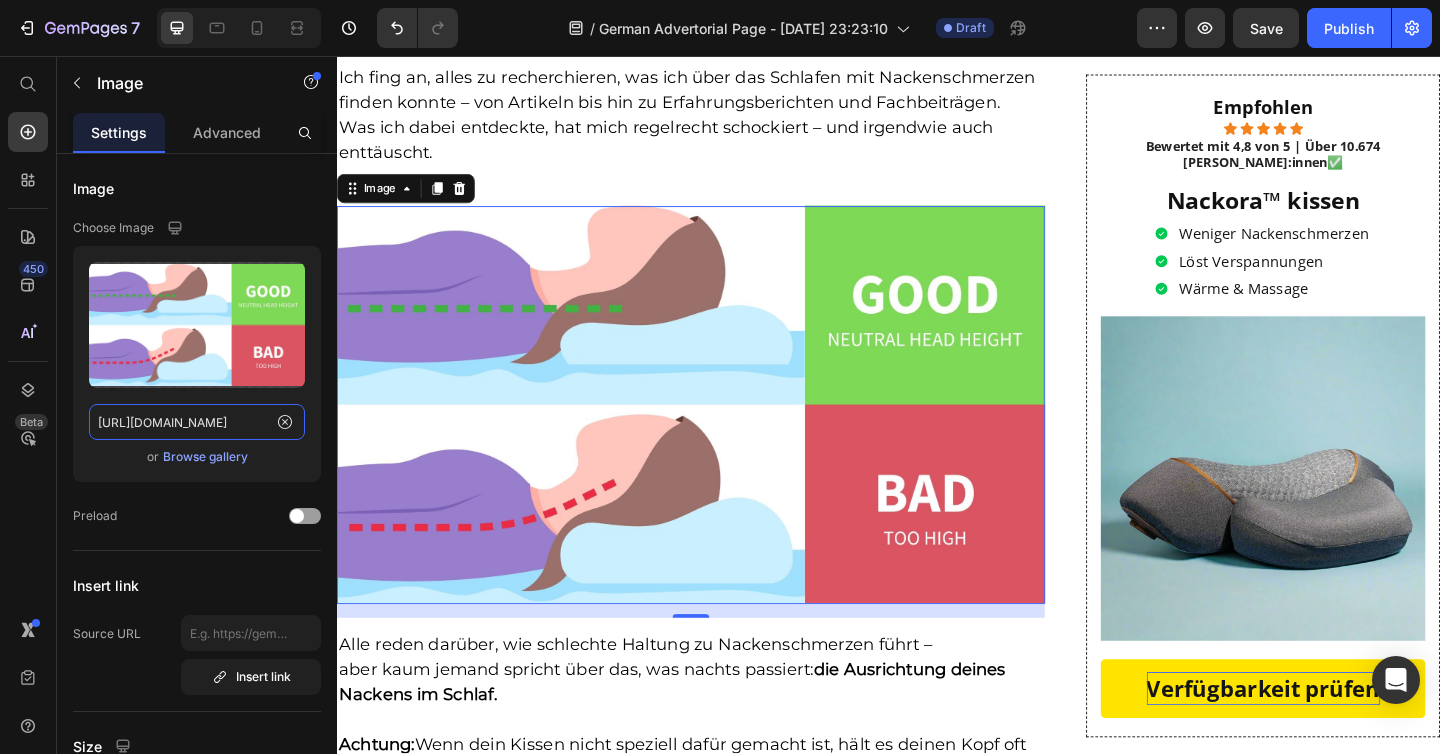 scroll, scrollTop: 3126, scrollLeft: 0, axis: vertical 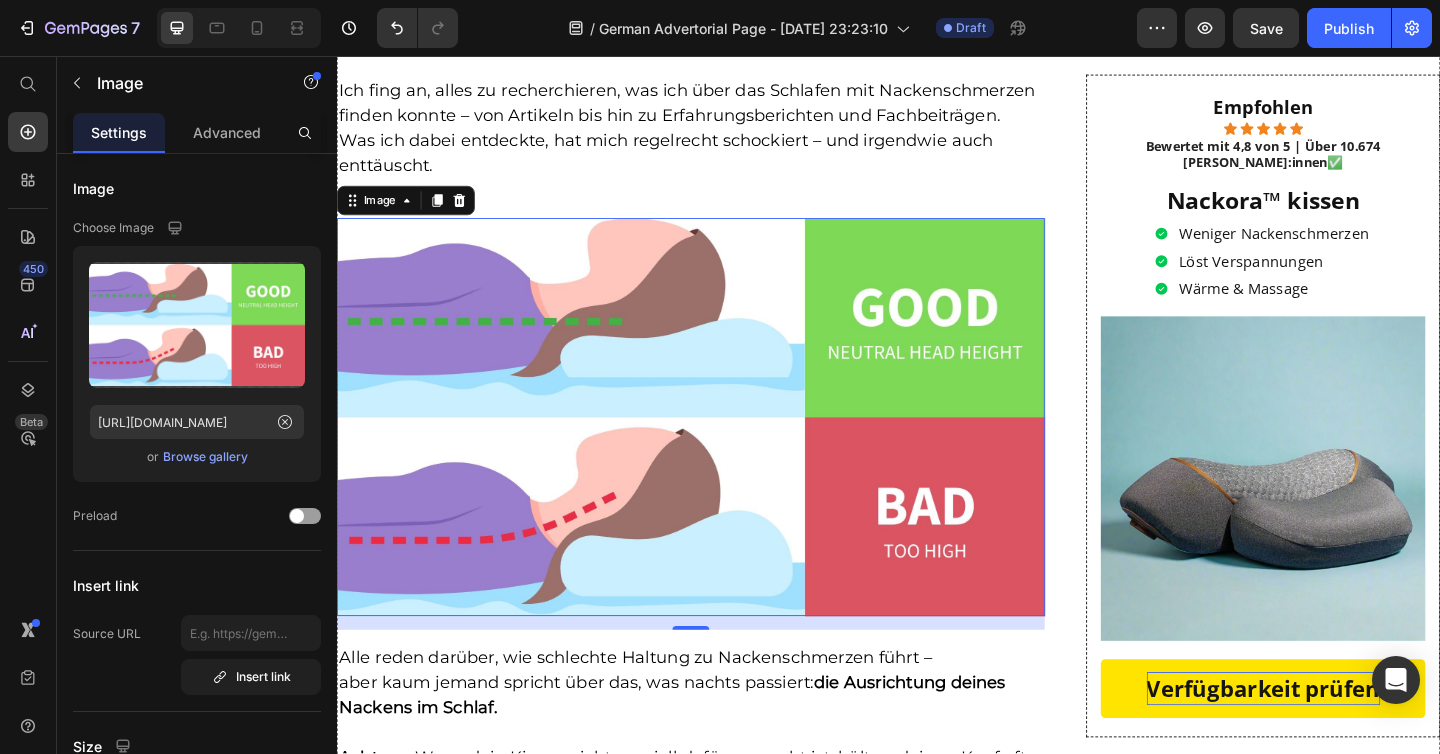 click at bounding box center (722, -590) 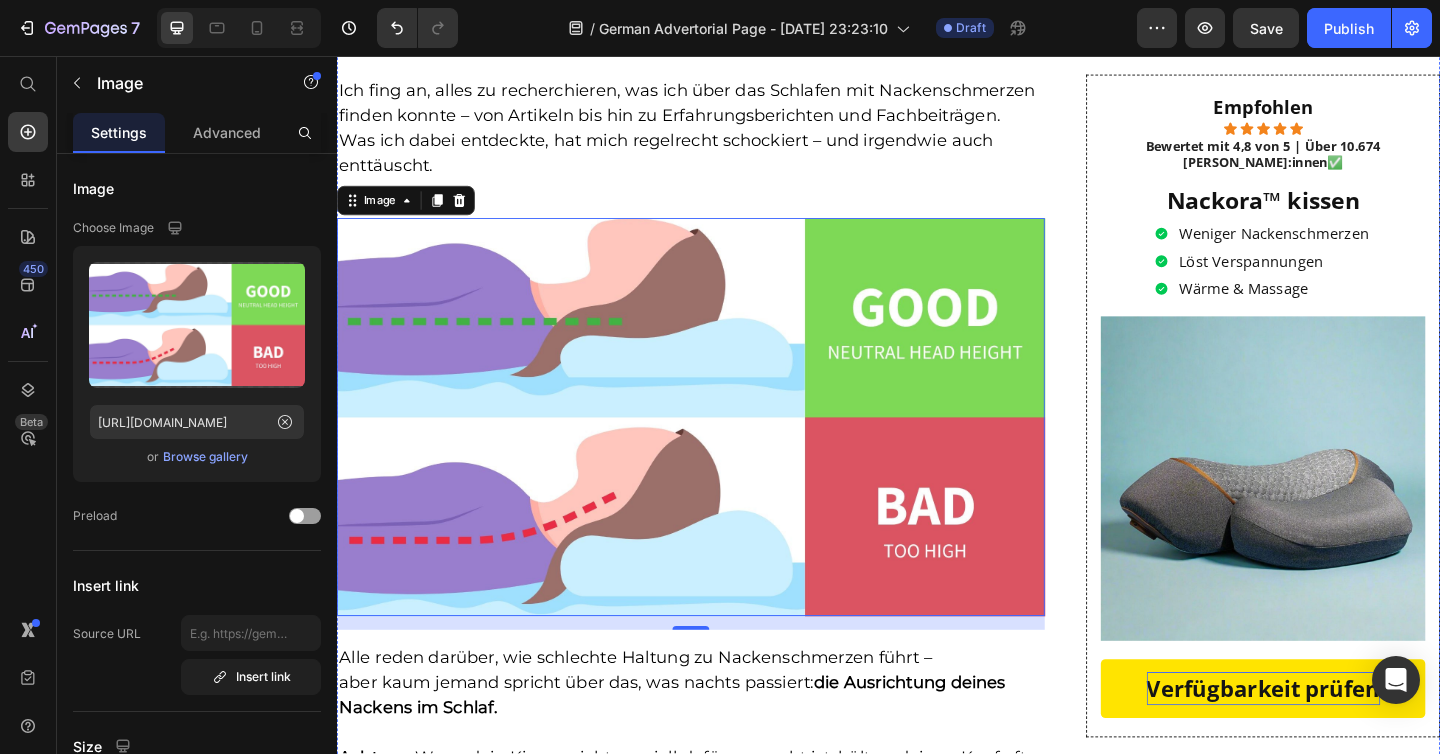 click at bounding box center [722, -590] 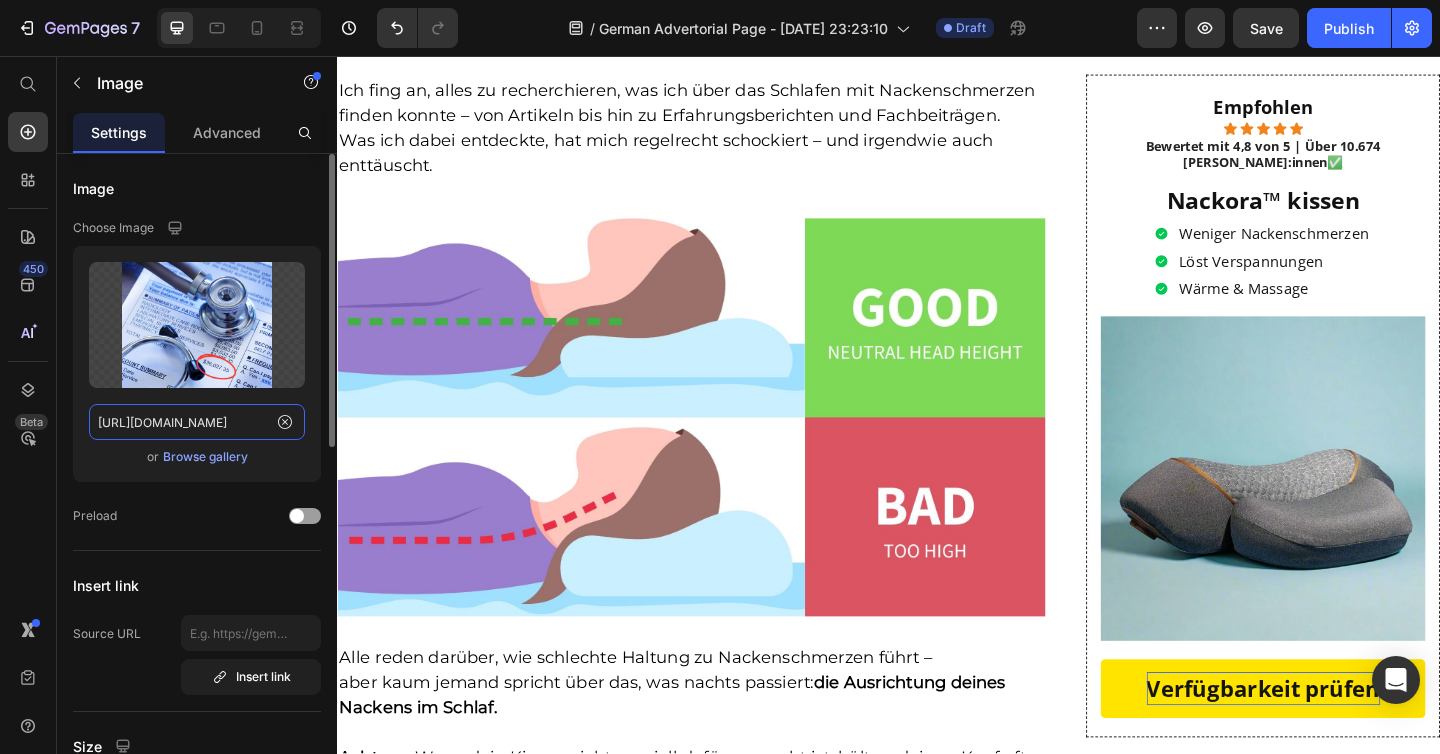 click on "[URL][DOMAIN_NAME]" 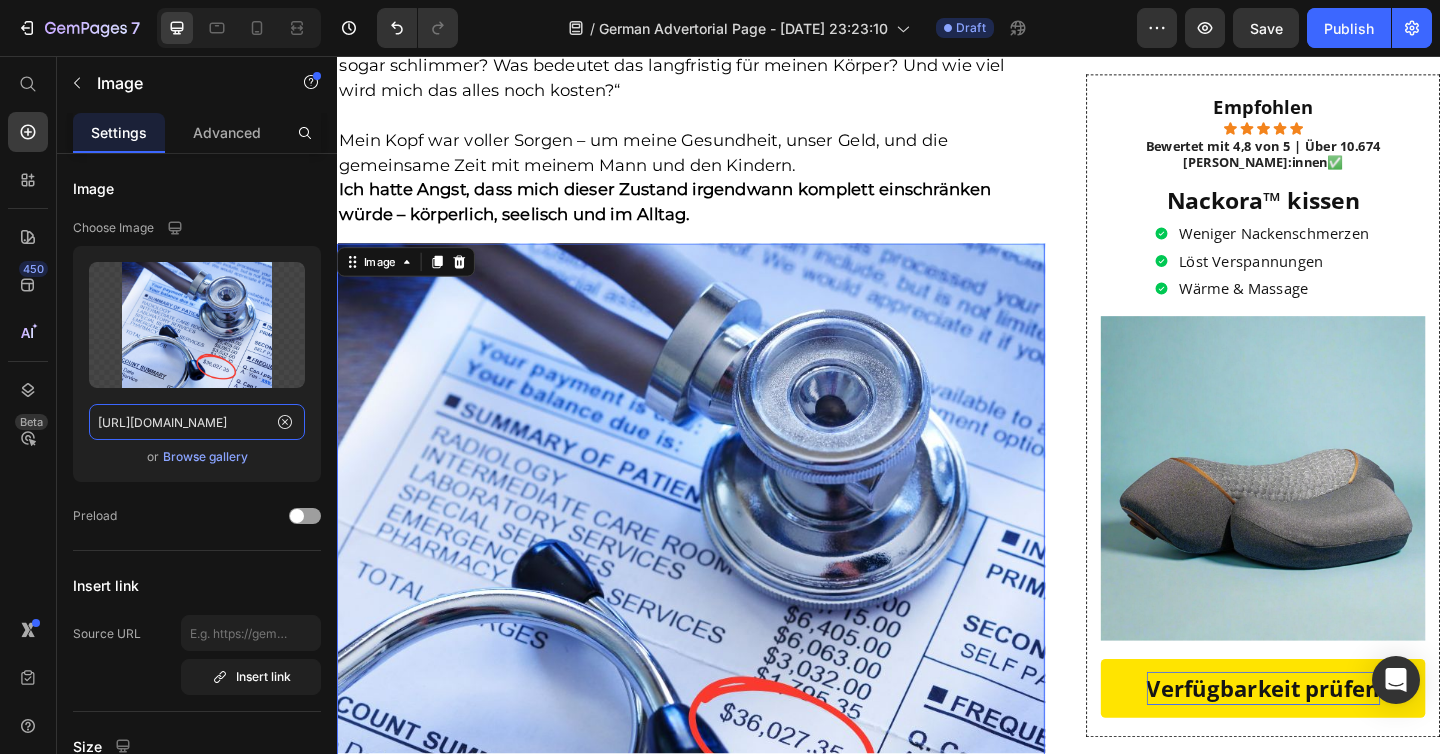 scroll, scrollTop: 2277, scrollLeft: 0, axis: vertical 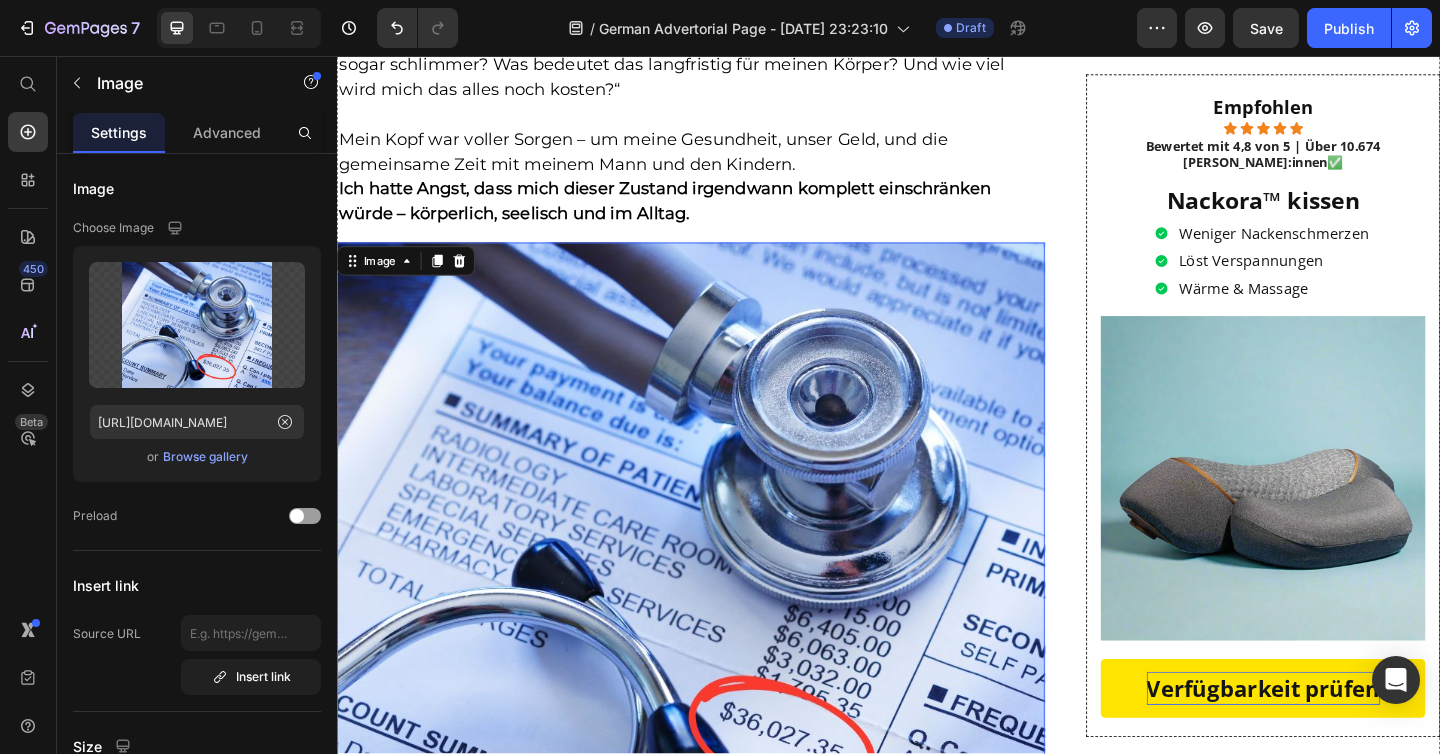 click at bounding box center (722, -46) 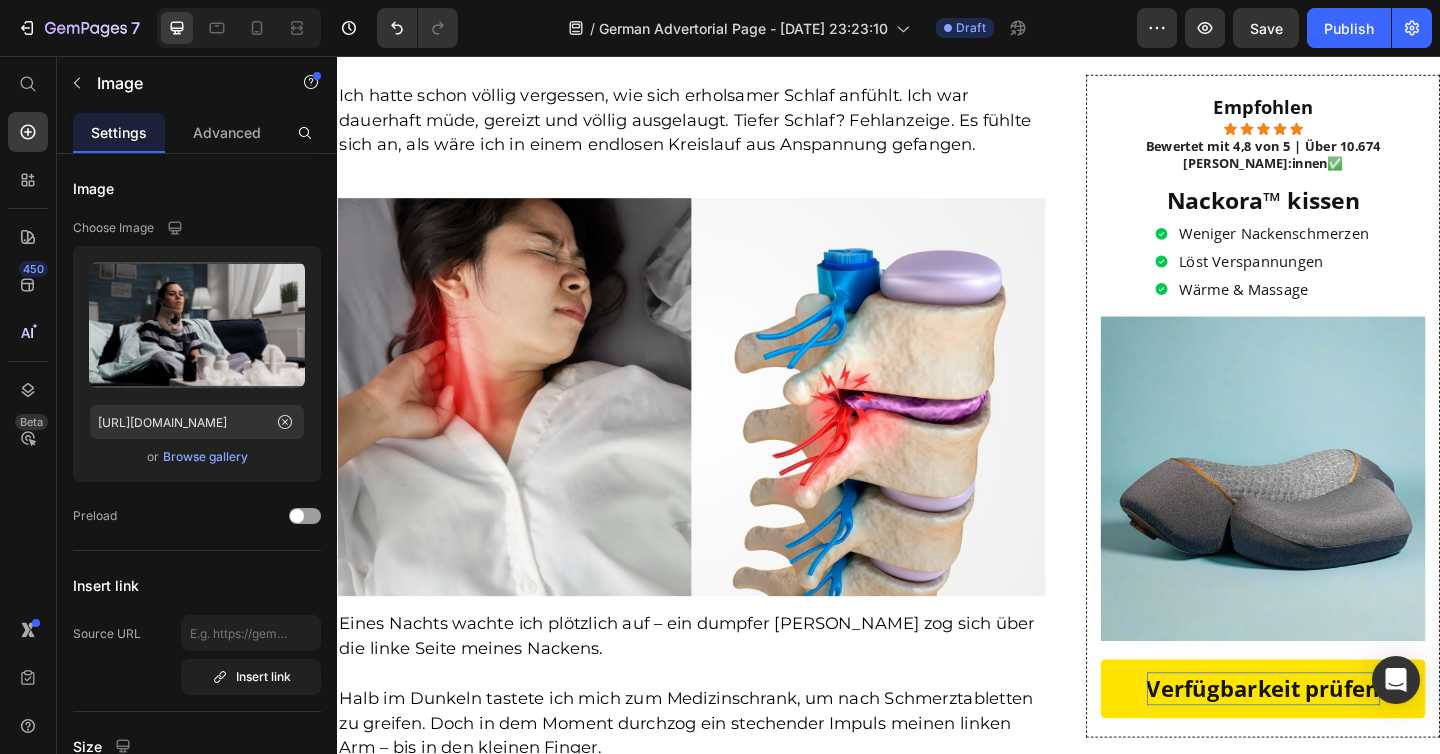 scroll, scrollTop: 511, scrollLeft: 0, axis: vertical 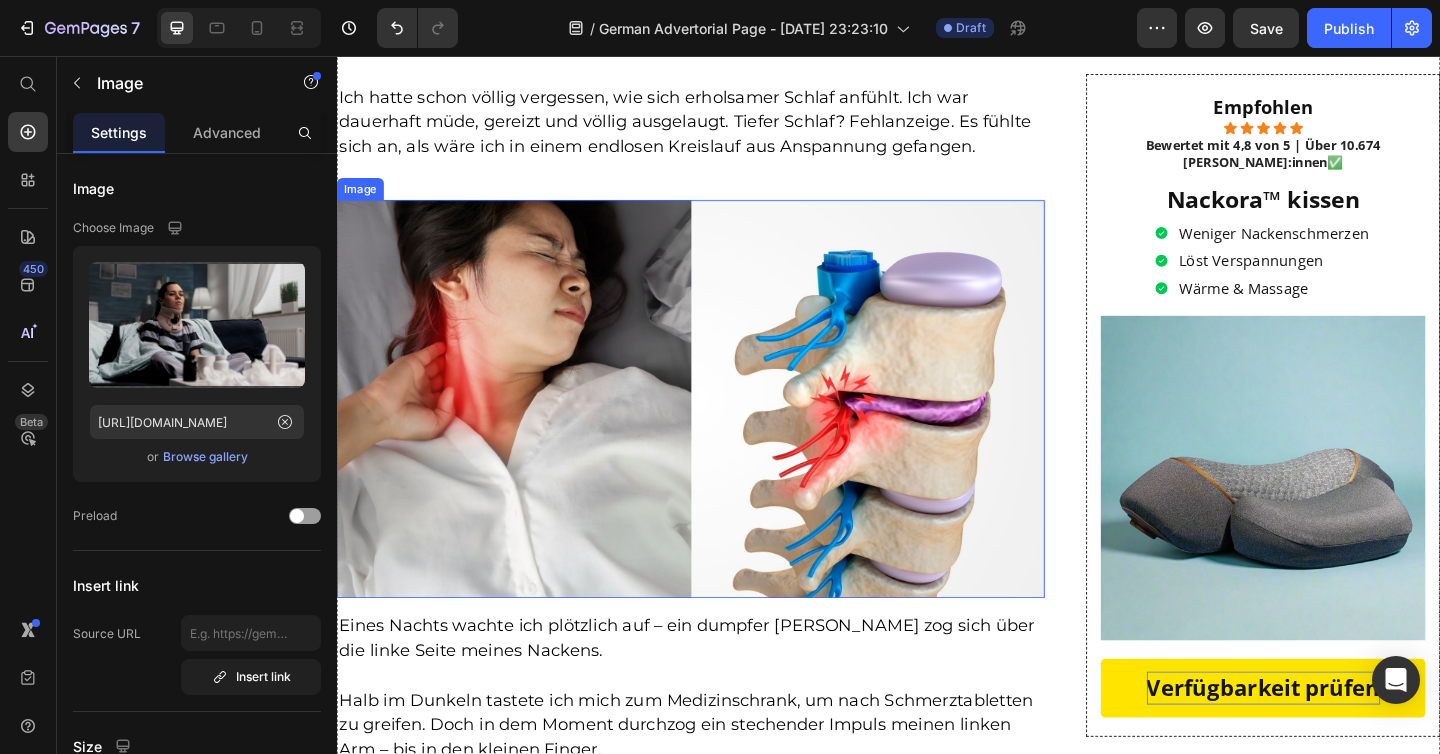 click at bounding box center (722, 429) 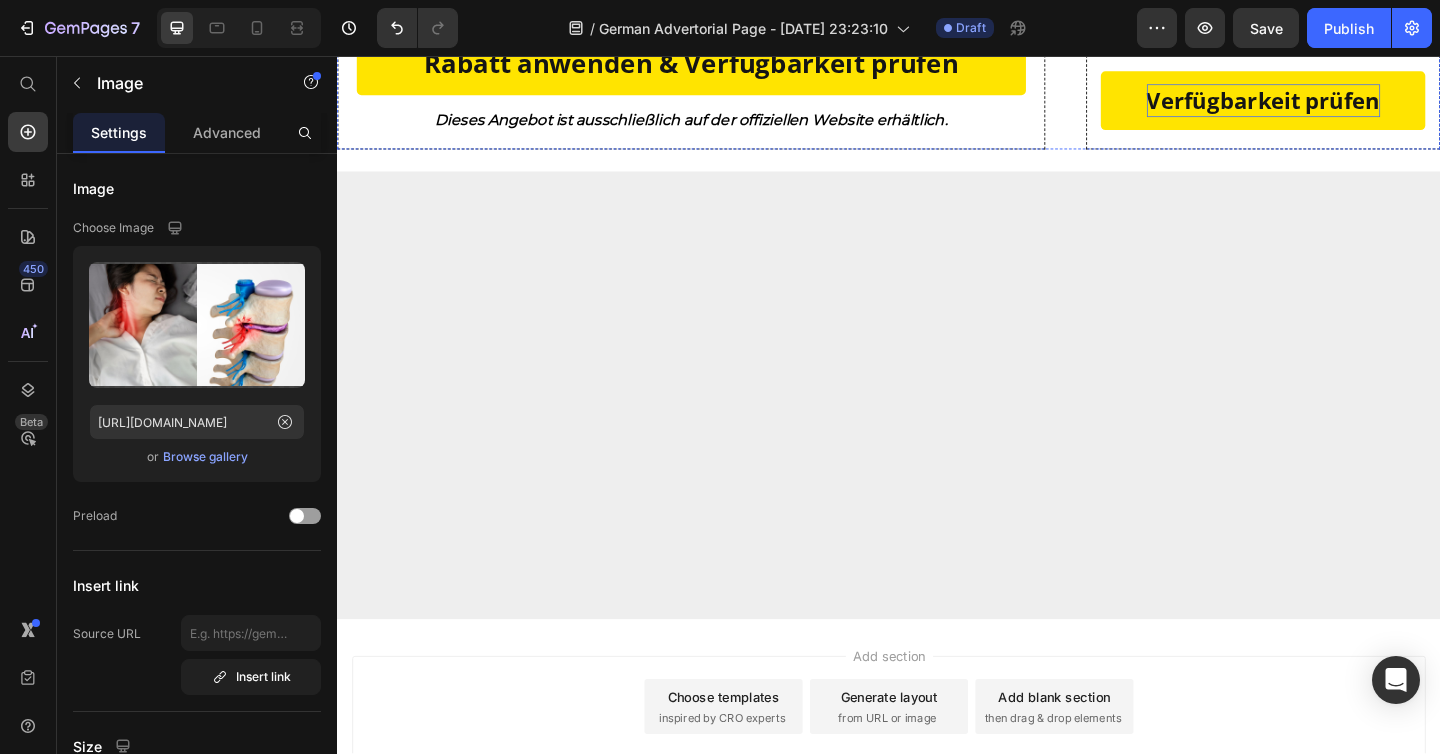 scroll, scrollTop: 13596, scrollLeft: 0, axis: vertical 